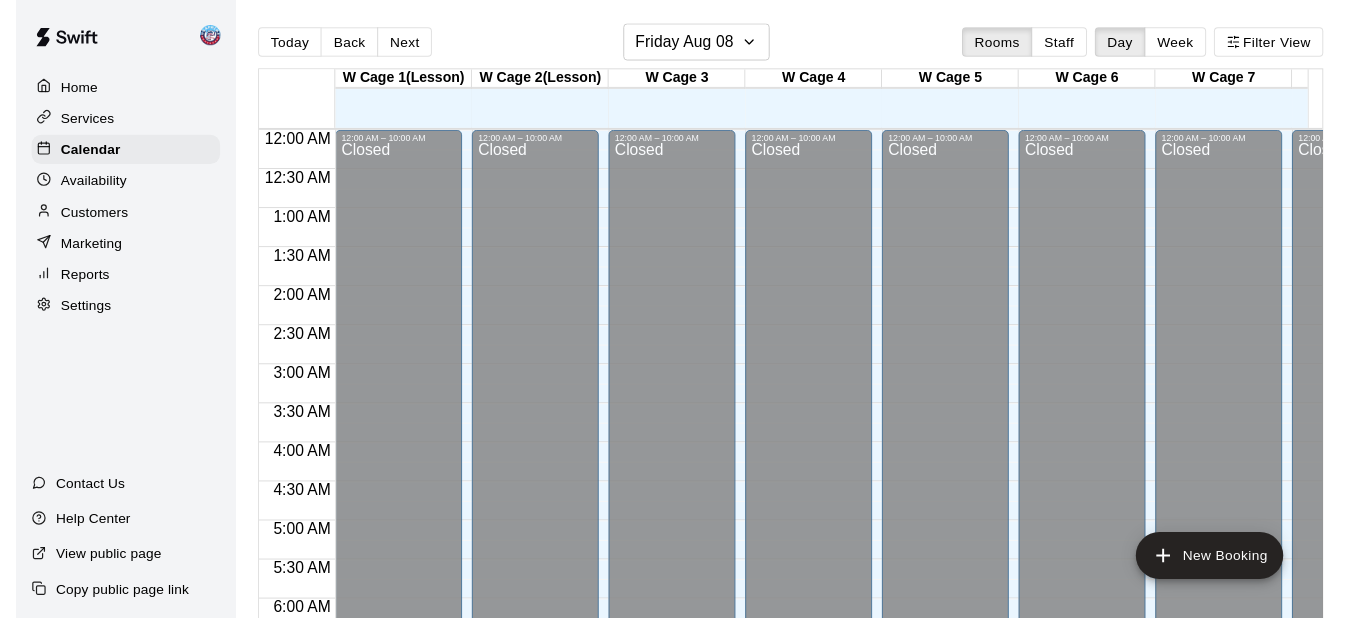 scroll, scrollTop: 0, scrollLeft: 0, axis: both 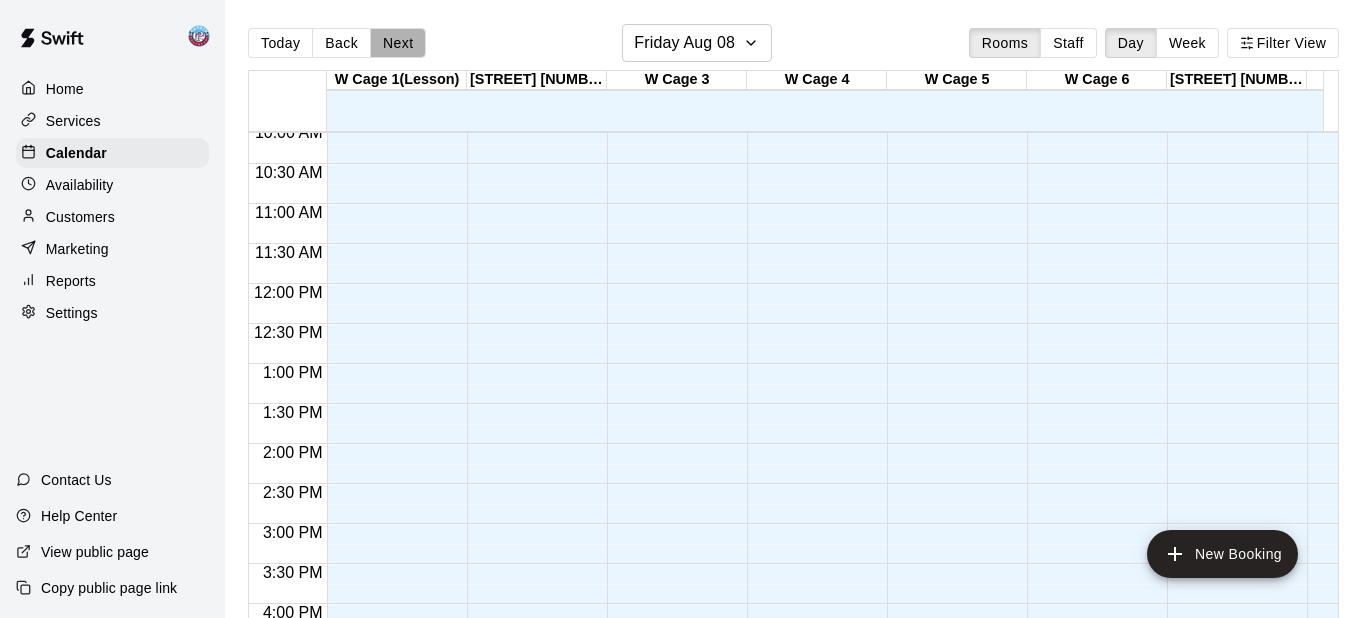 click on "Next" at bounding box center [398, 43] 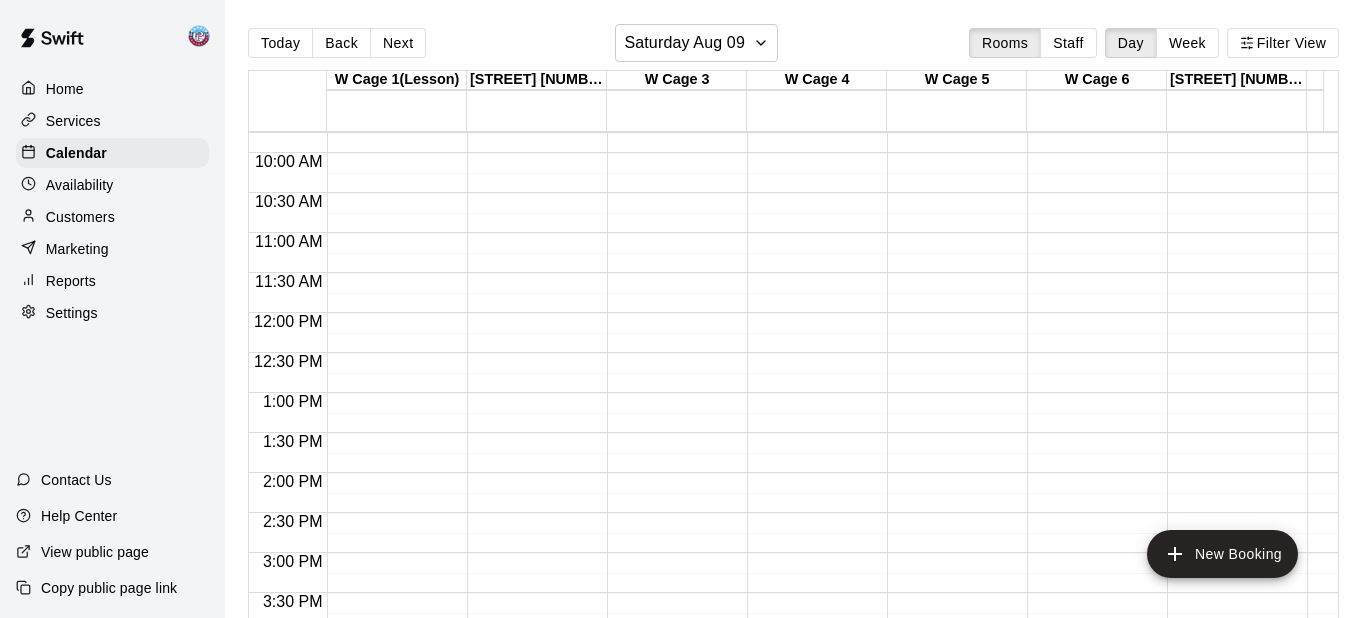 scroll, scrollTop: 780, scrollLeft: 139, axis: both 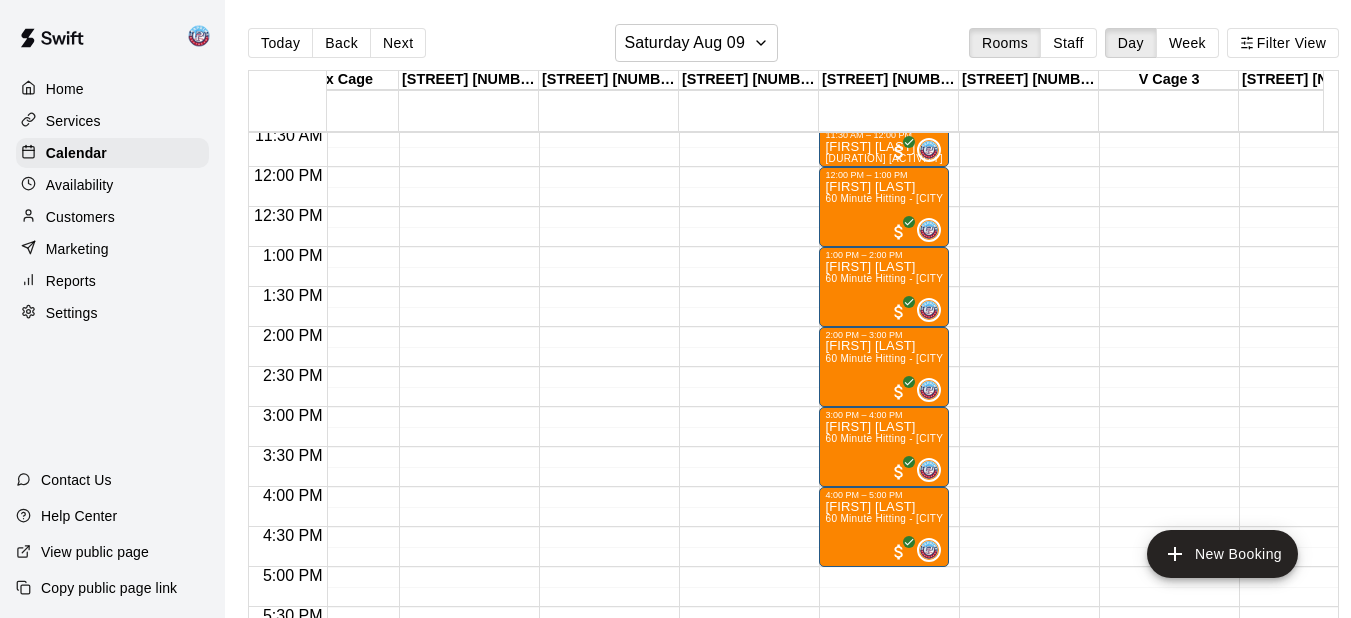 drag, startPoint x: 818, startPoint y: 352, endPoint x: 715, endPoint y: 327, distance: 105.99056 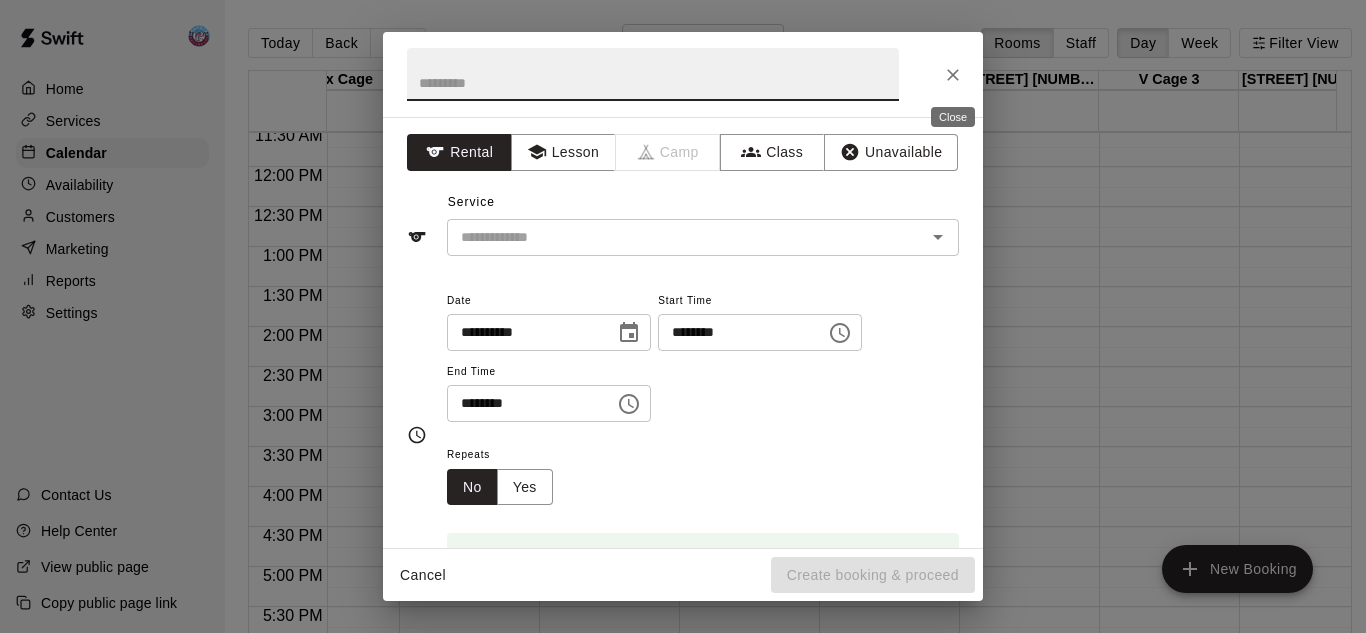 click at bounding box center [953, 75] 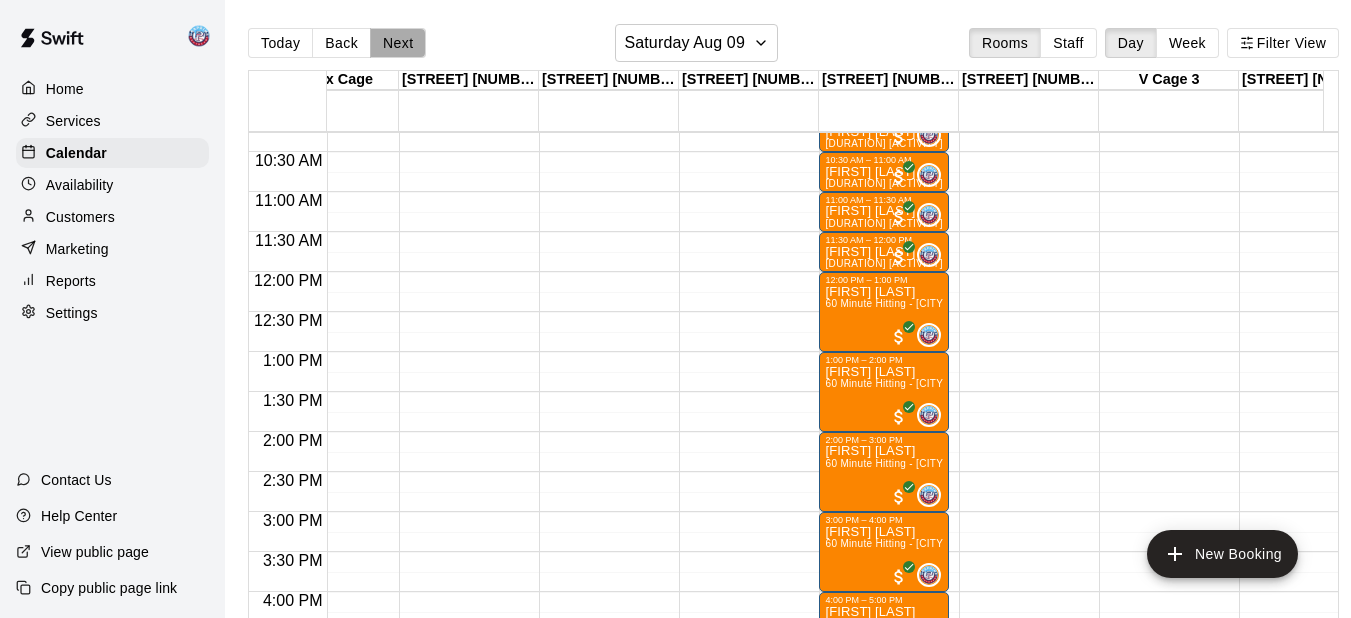 click on "Next" at bounding box center [398, 43] 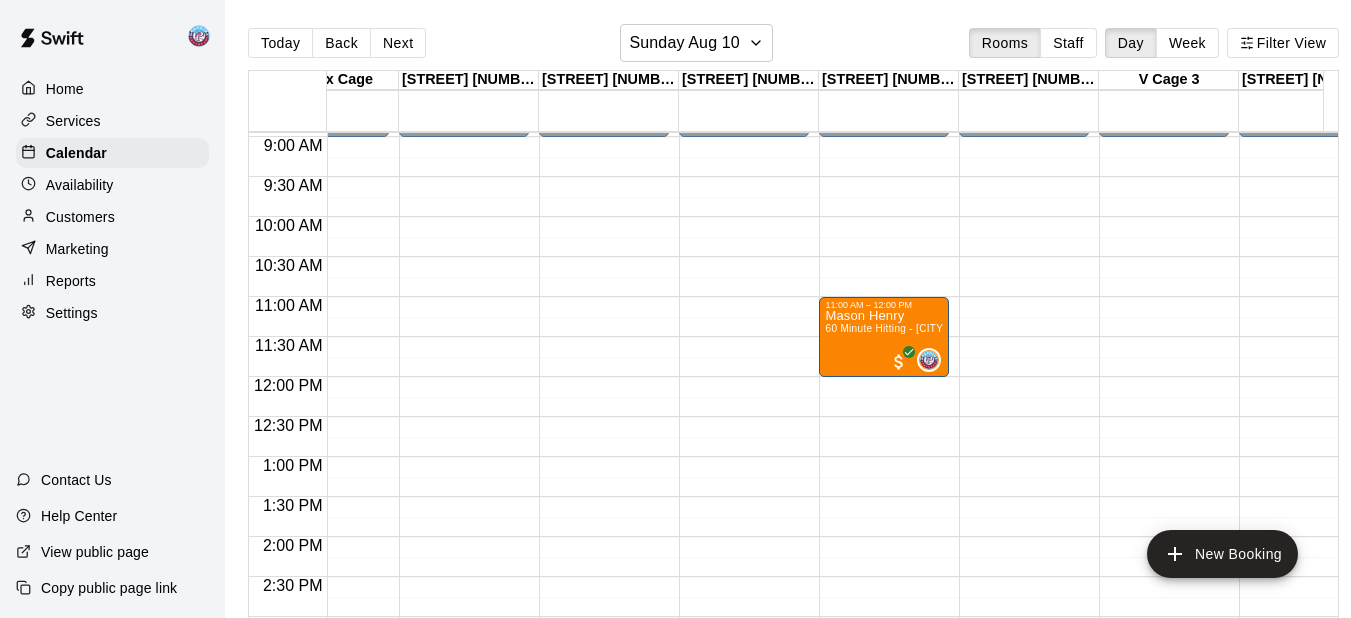 click on "12:00 AM – 9:00 AM Closed 11:00 AM – 12:00 PM [FIRST] [LAST] 60 Minute Hitting - [CITY] 0 7:00 PM – 11:59 PM Closed" at bounding box center (884, 377) 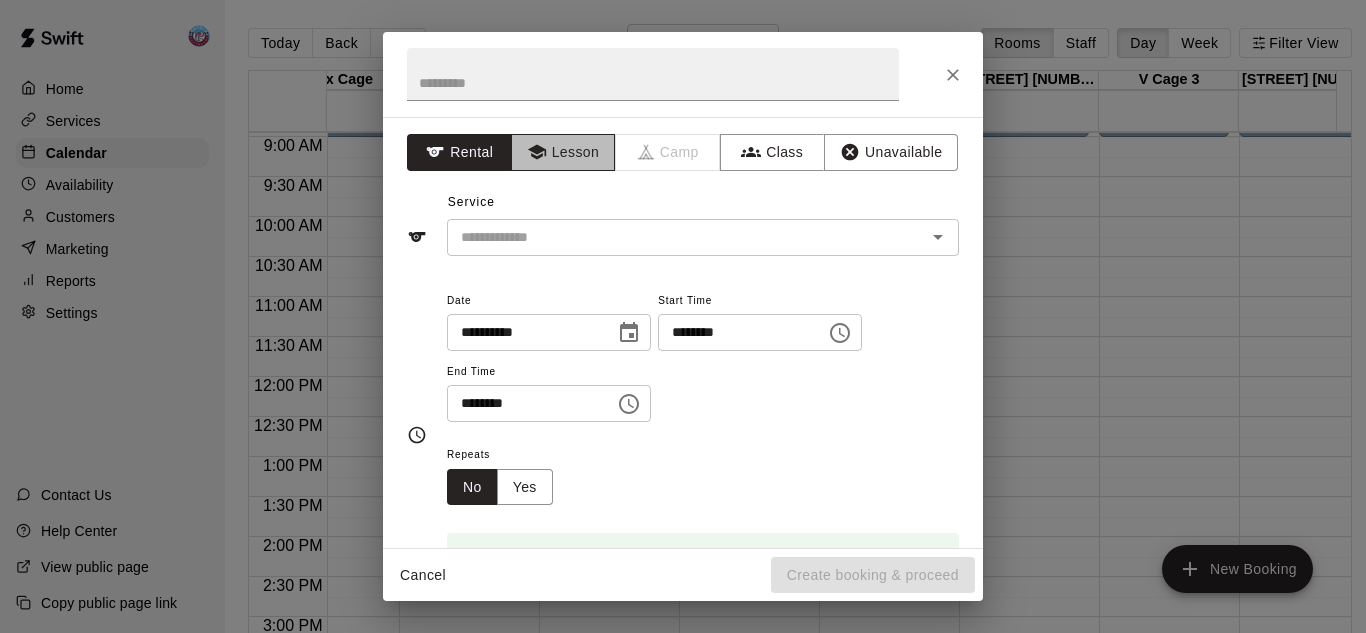click on "Lesson" at bounding box center [563, 152] 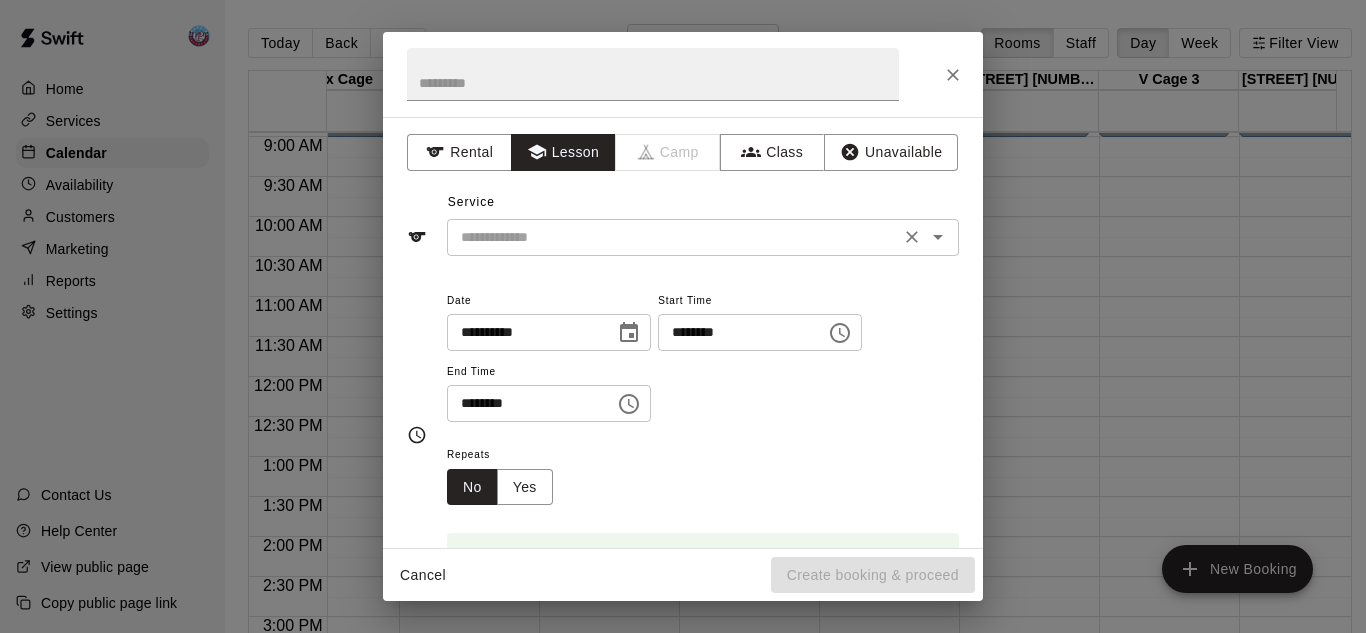 click on "​" at bounding box center [703, 237] 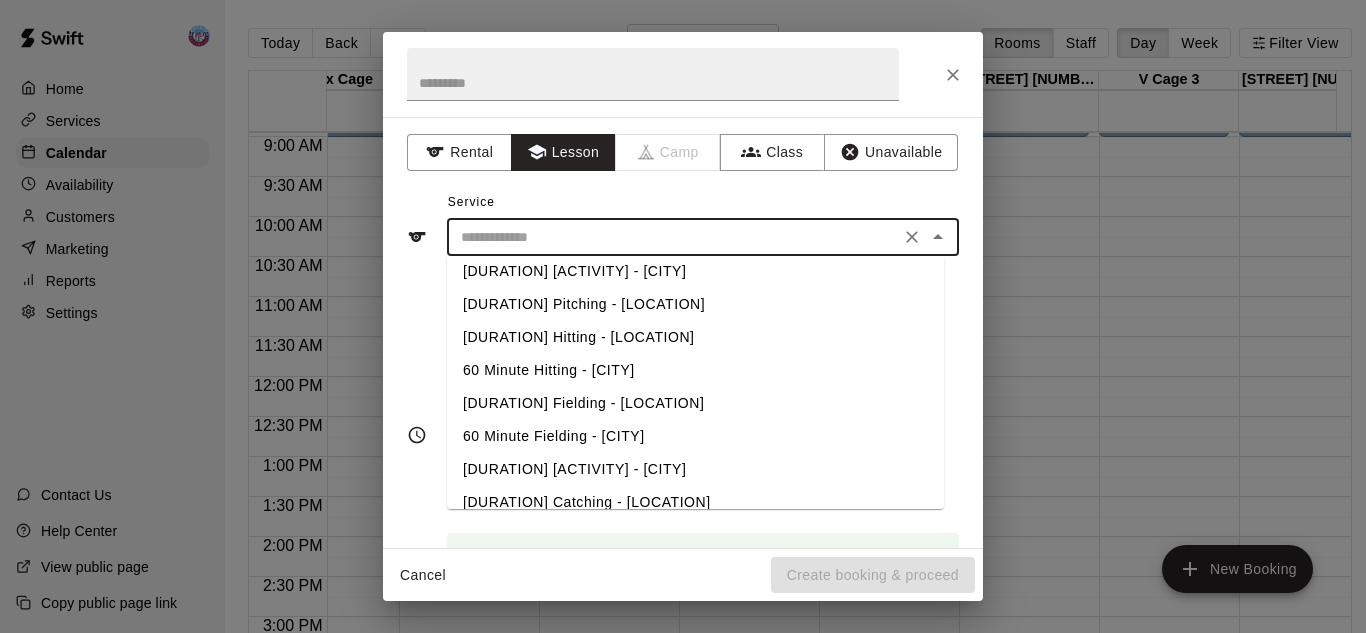 click on "60 Minute Hitting - [CITY]" at bounding box center (695, 370) 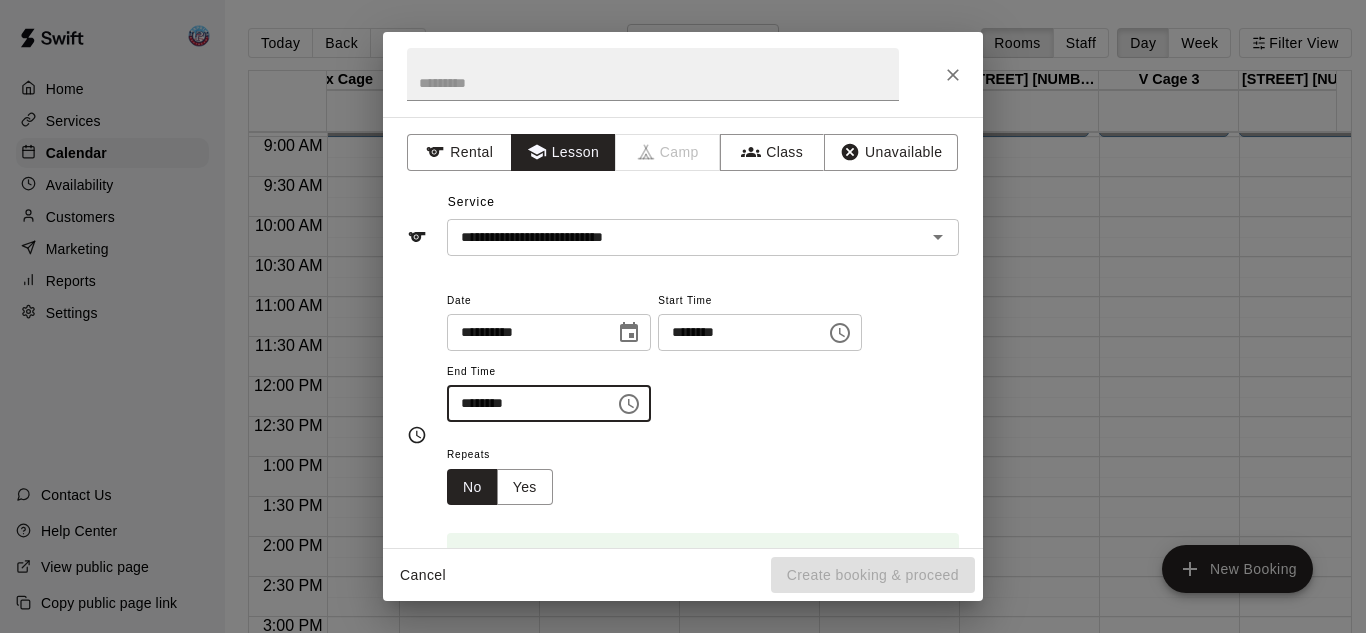 click on "********" at bounding box center [524, 403] 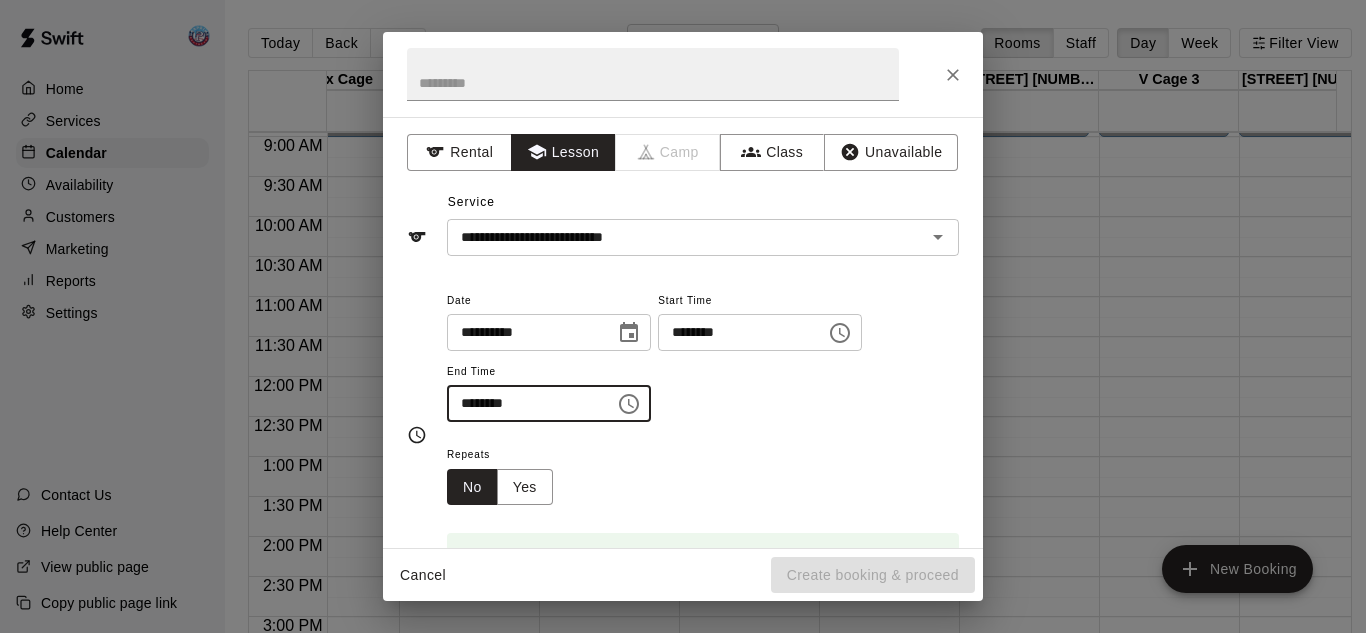 click on "********" at bounding box center (524, 403) 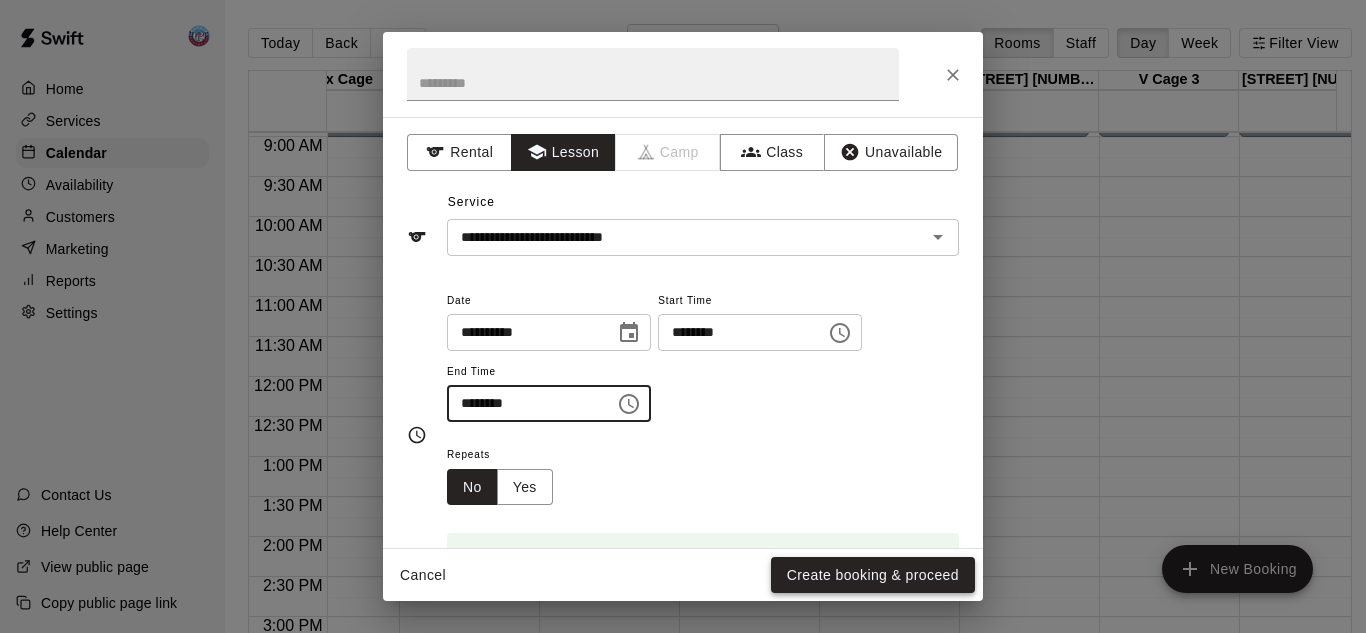type on "********" 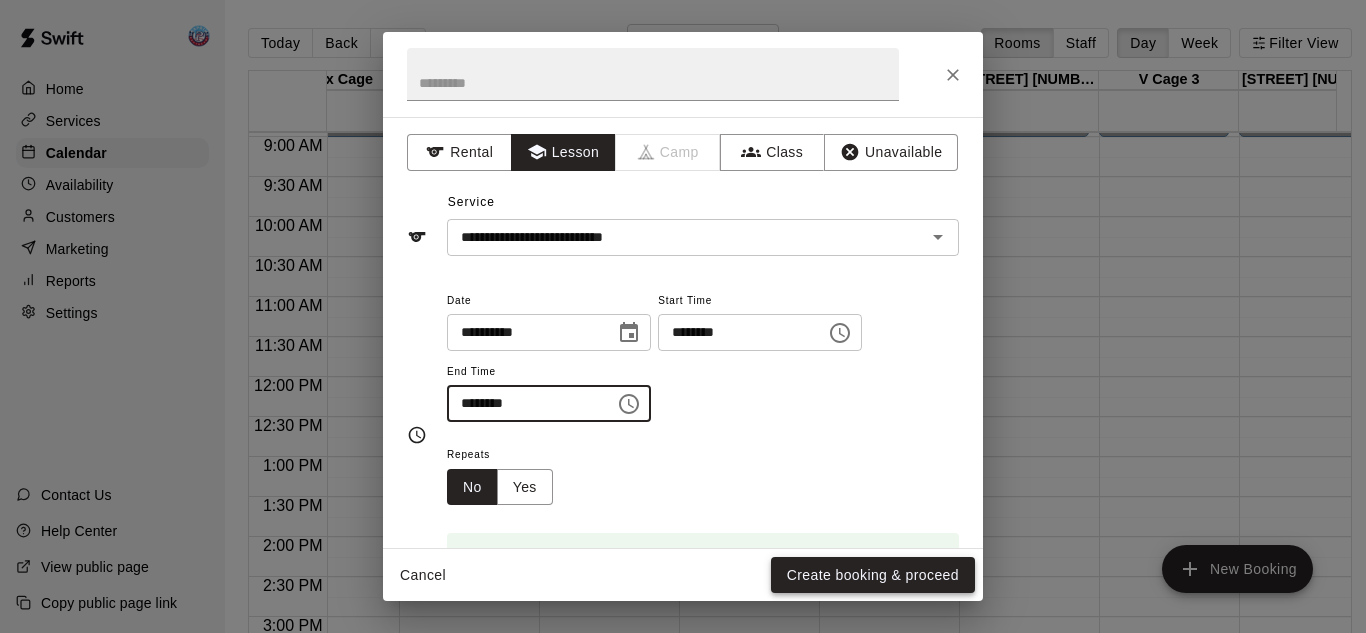 click on "Create booking & proceed" at bounding box center [873, 575] 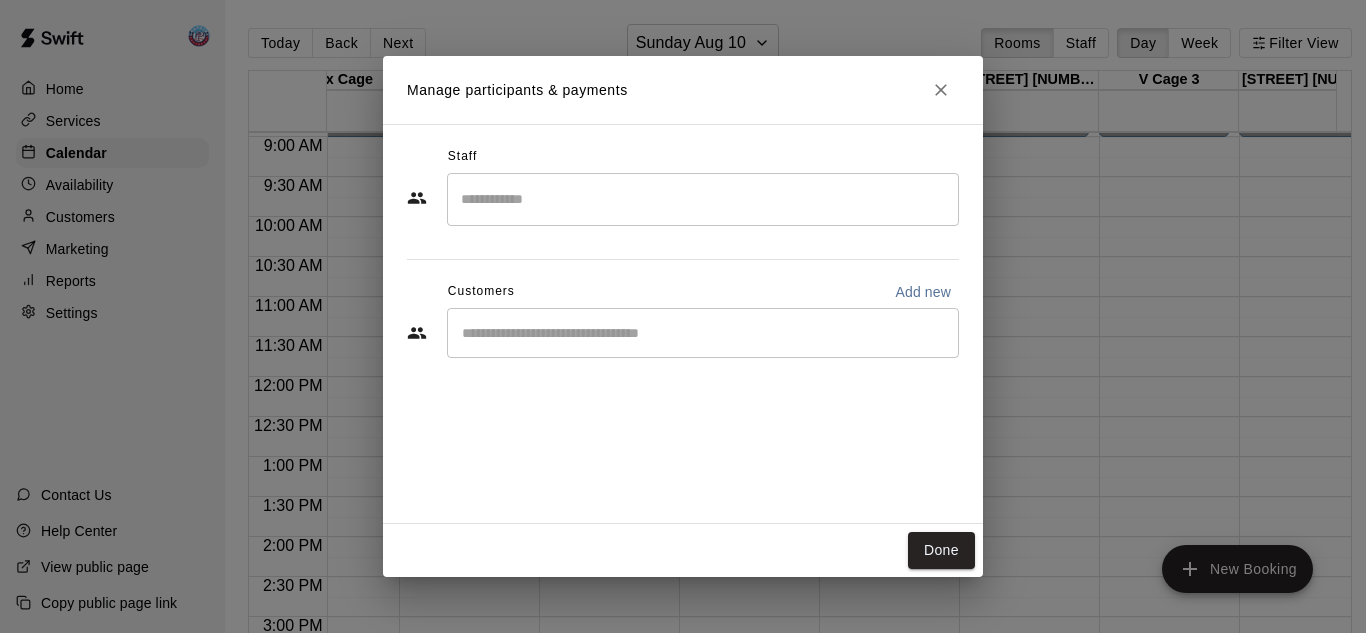click at bounding box center [703, 199] 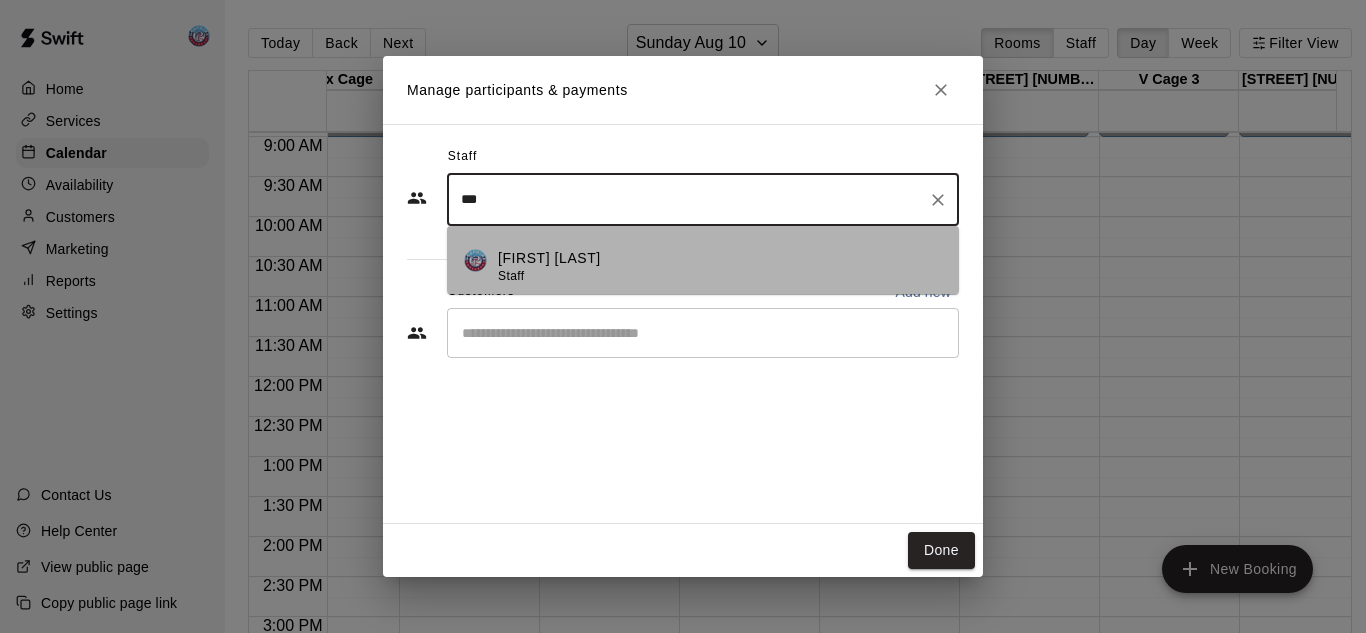 click on "[FIRST] [LAST] Staff" at bounding box center [720, 267] 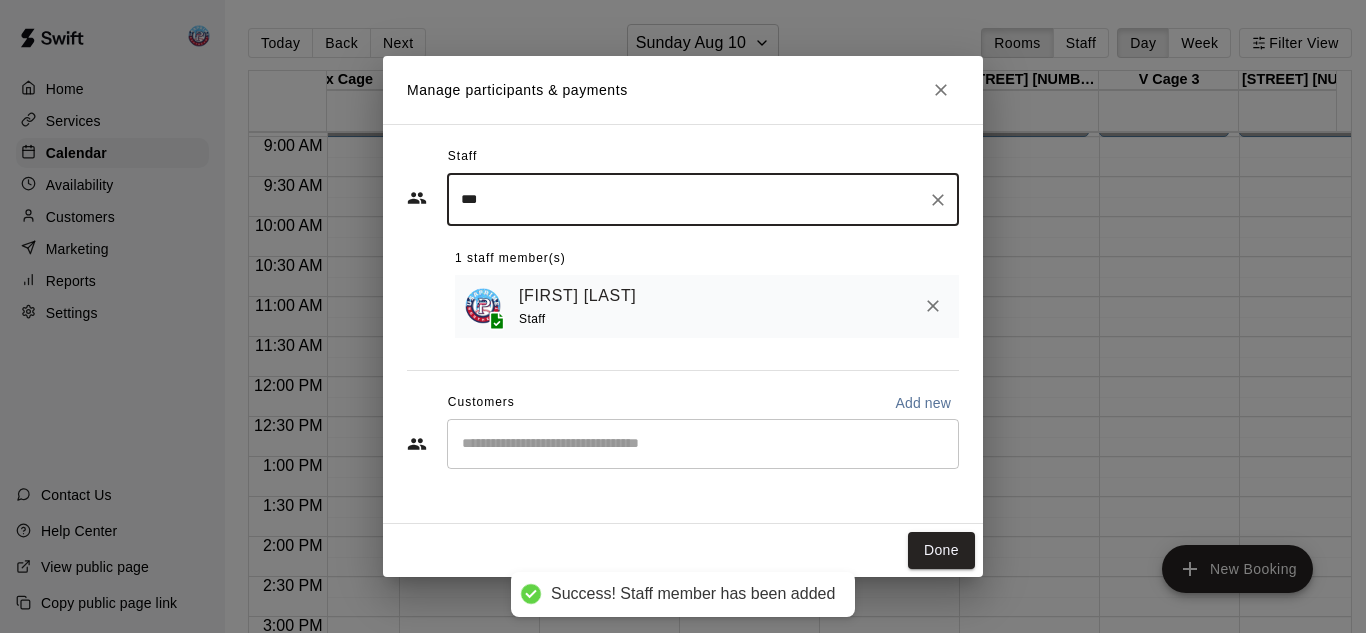click on "​" at bounding box center (703, 444) 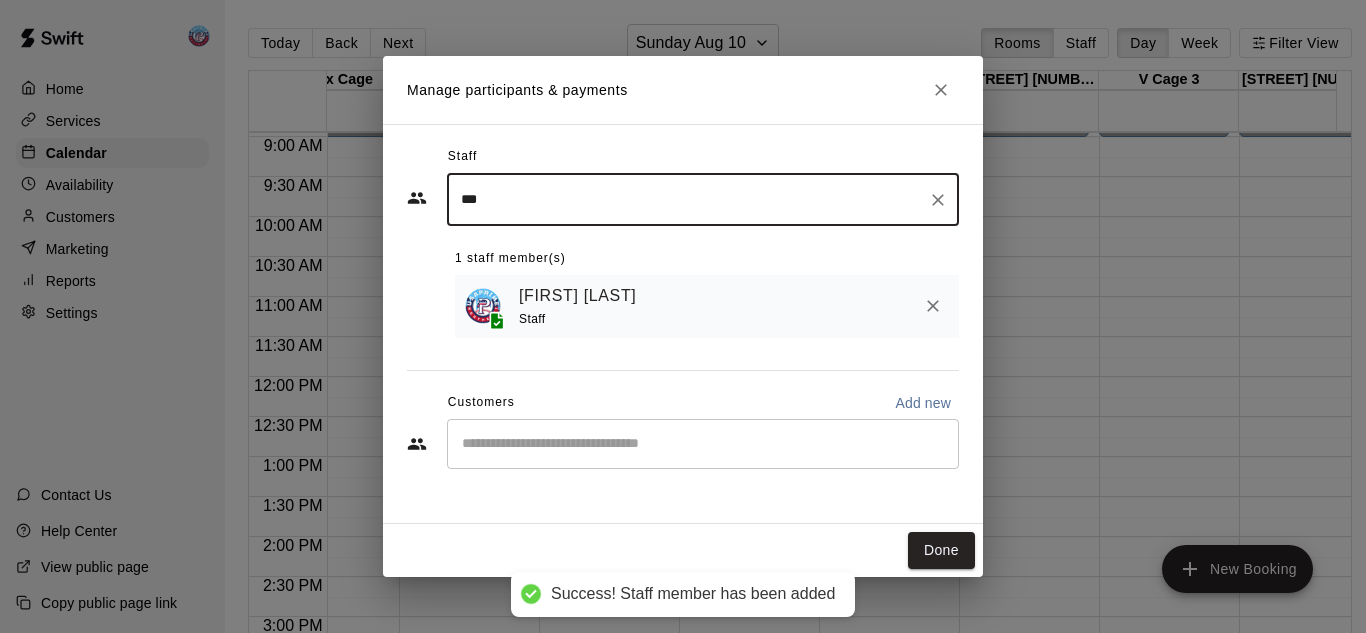 type on "***" 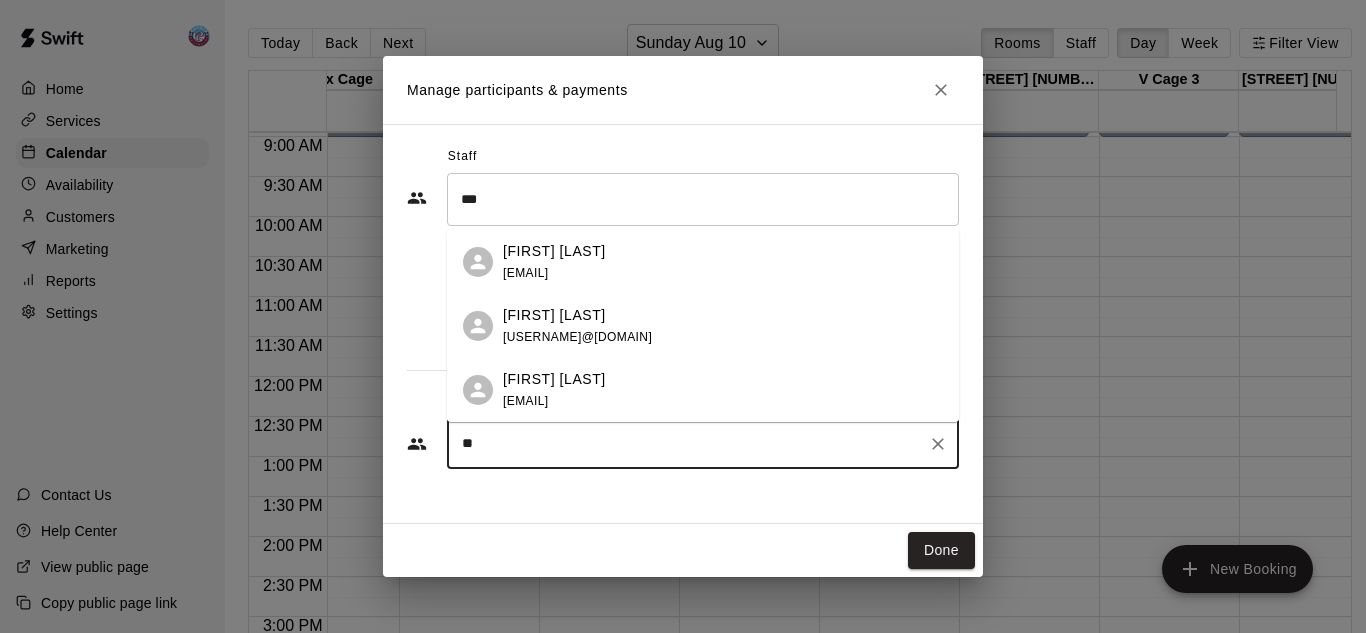 type on "*" 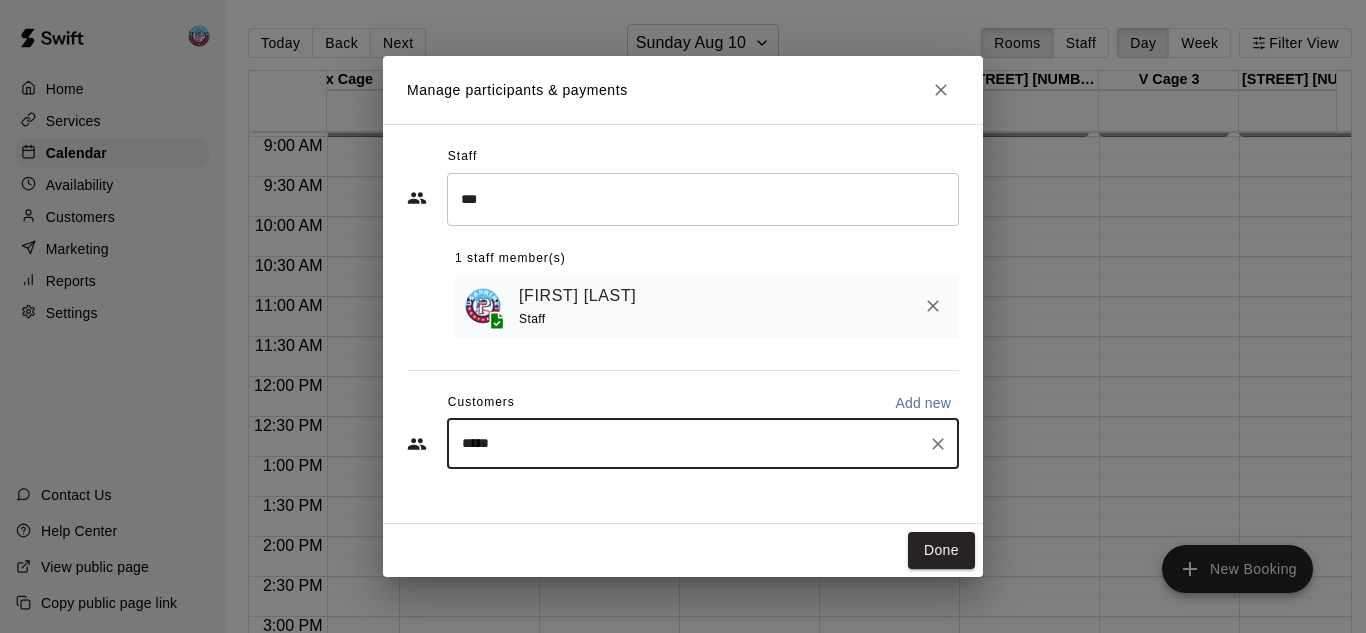 type on "******" 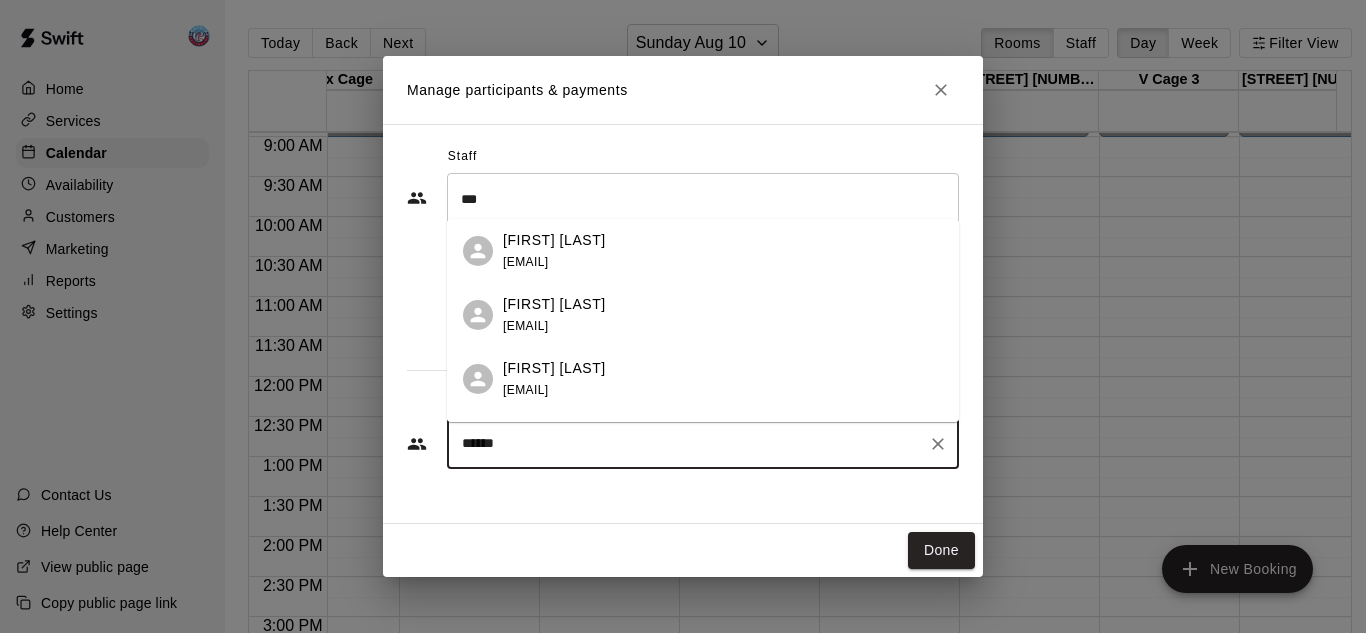 click on "[EMAIL]" at bounding box center (525, 326) 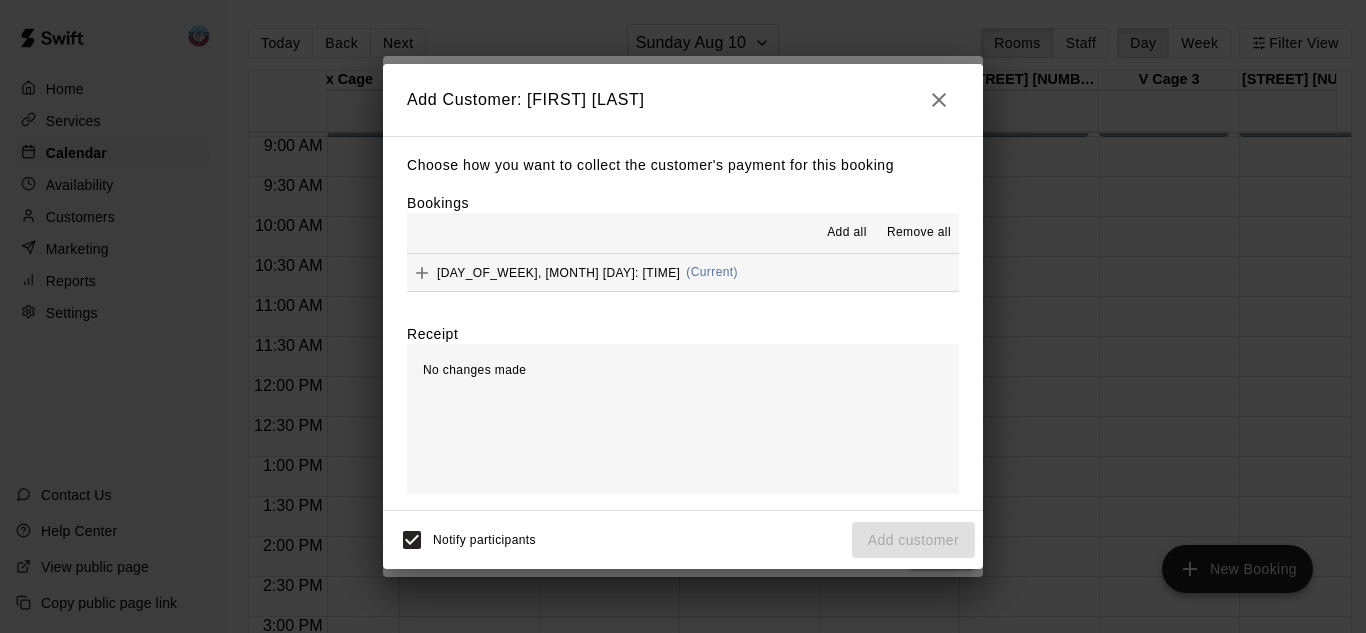 click on "Add all" at bounding box center (847, 233) 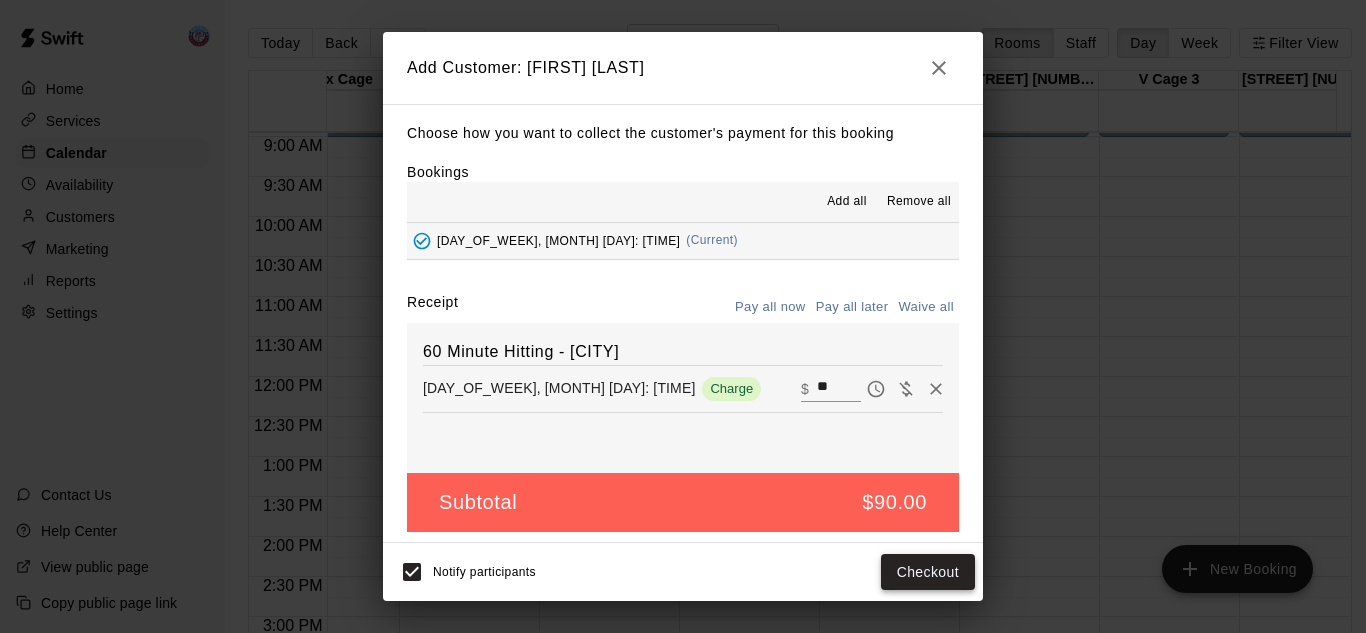 click on "Checkout" at bounding box center [928, 572] 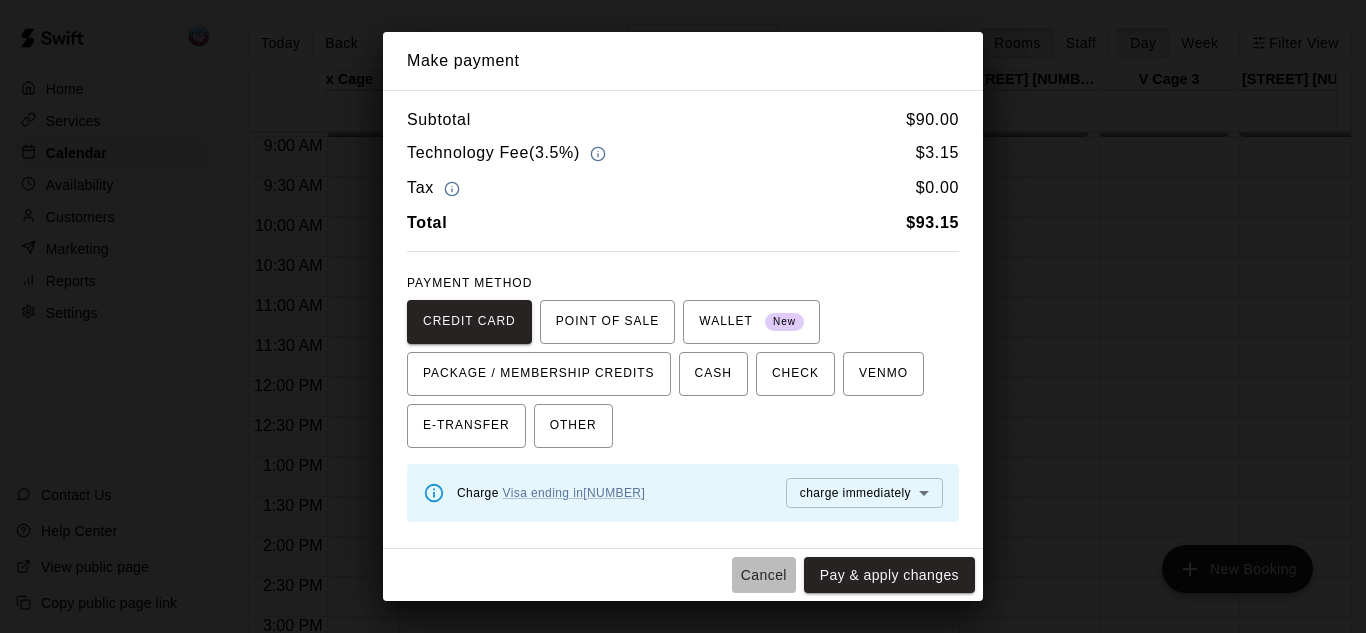 click on "Cancel" at bounding box center (764, 575) 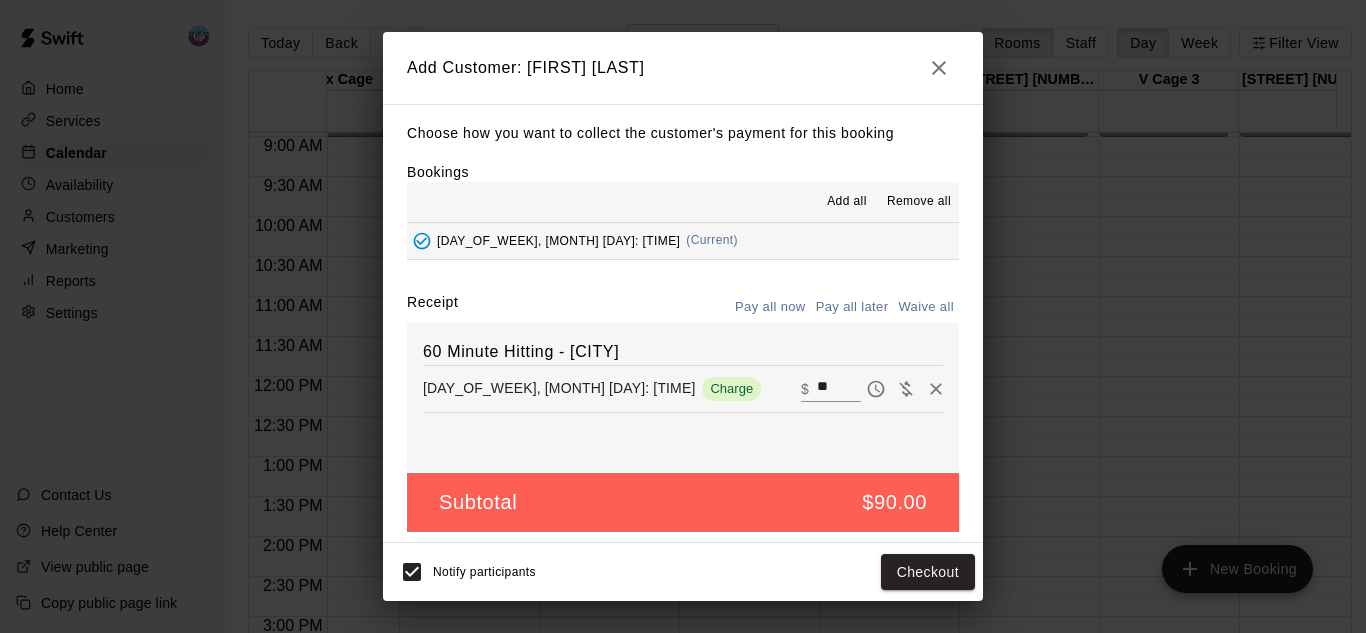 click at bounding box center (939, 68) 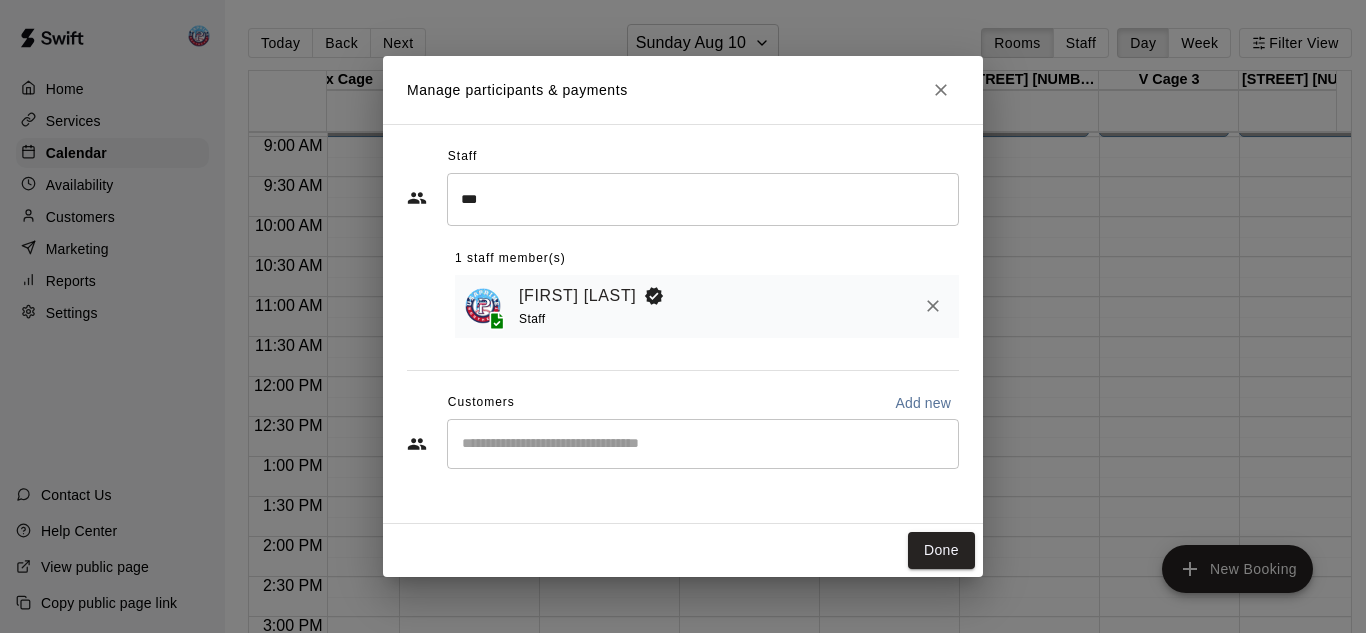 click on "​" at bounding box center [703, 444] 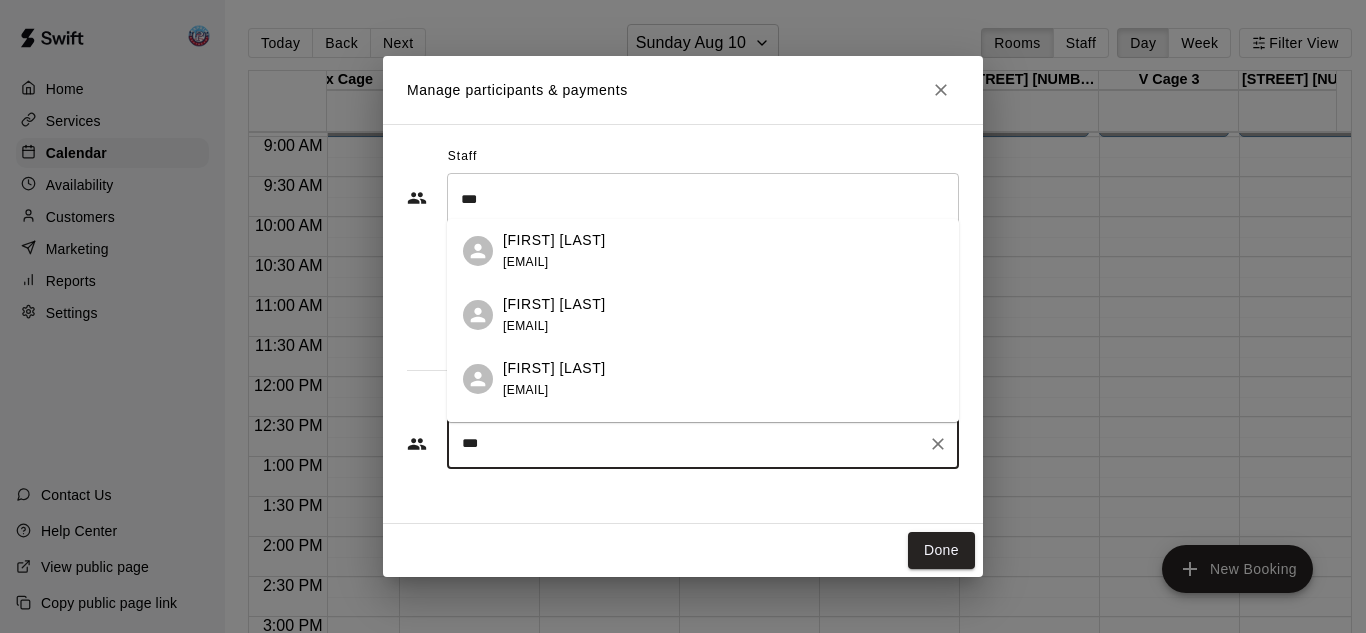 type on "****" 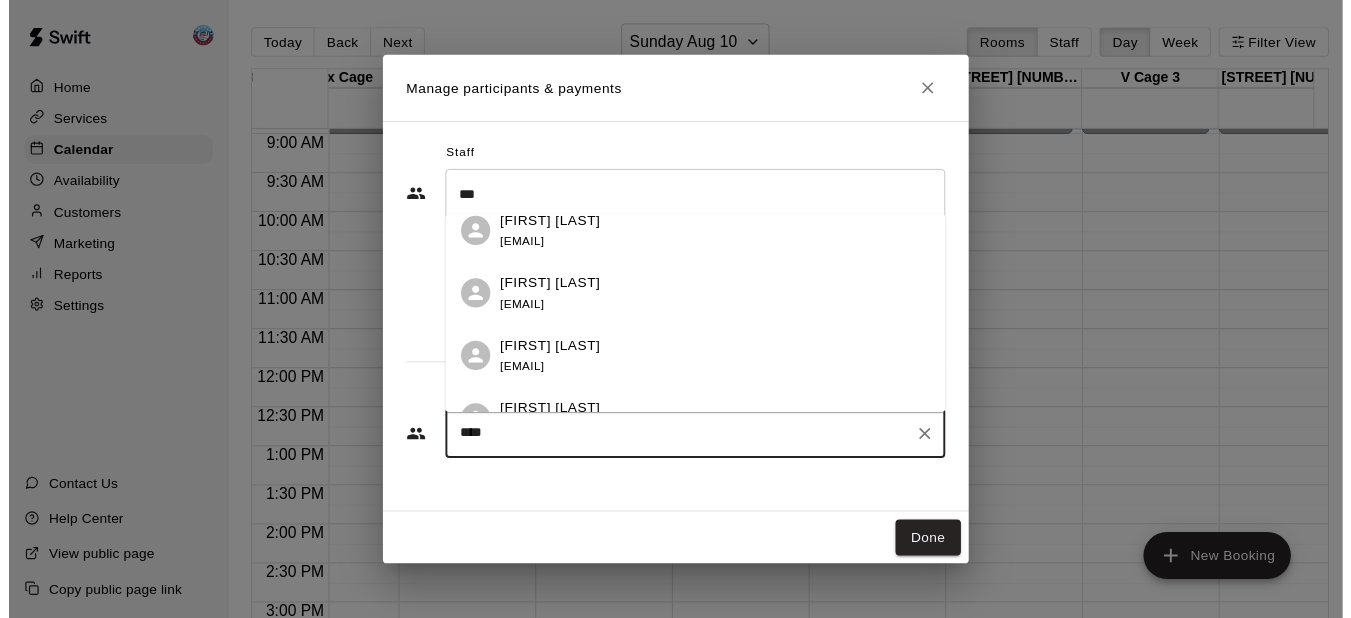 scroll, scrollTop: 0, scrollLeft: 0, axis: both 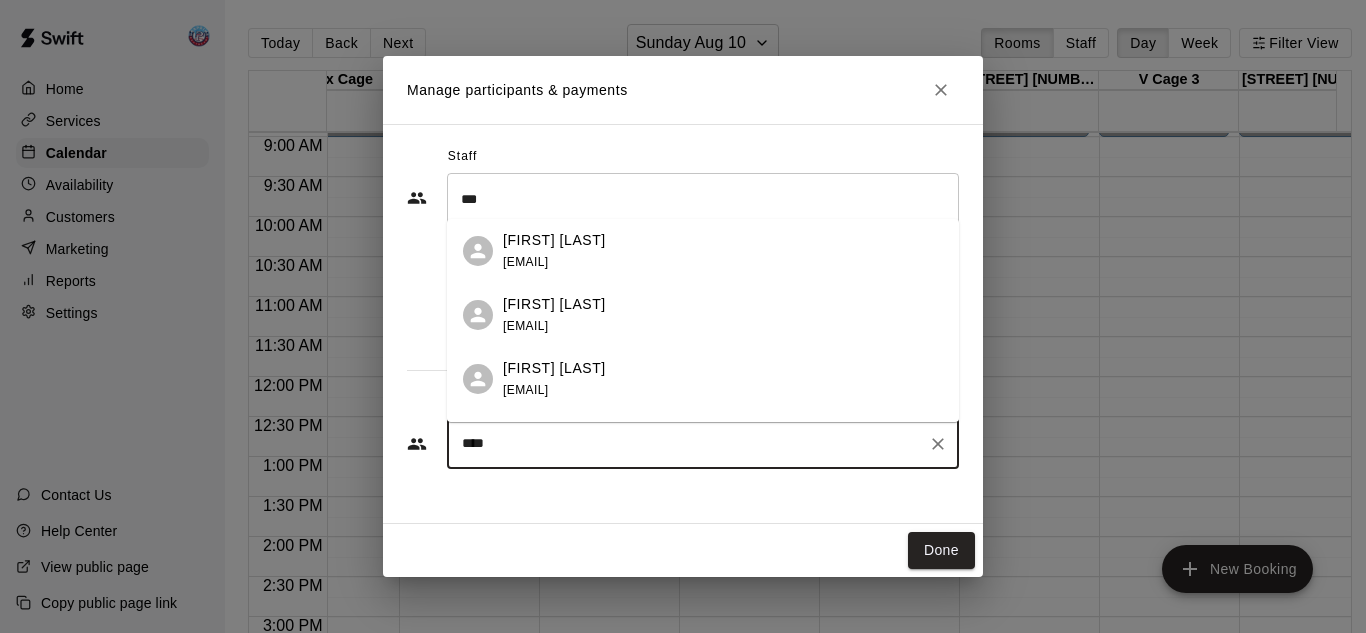 click on "[FIRST] [LAST]" at bounding box center [554, 240] 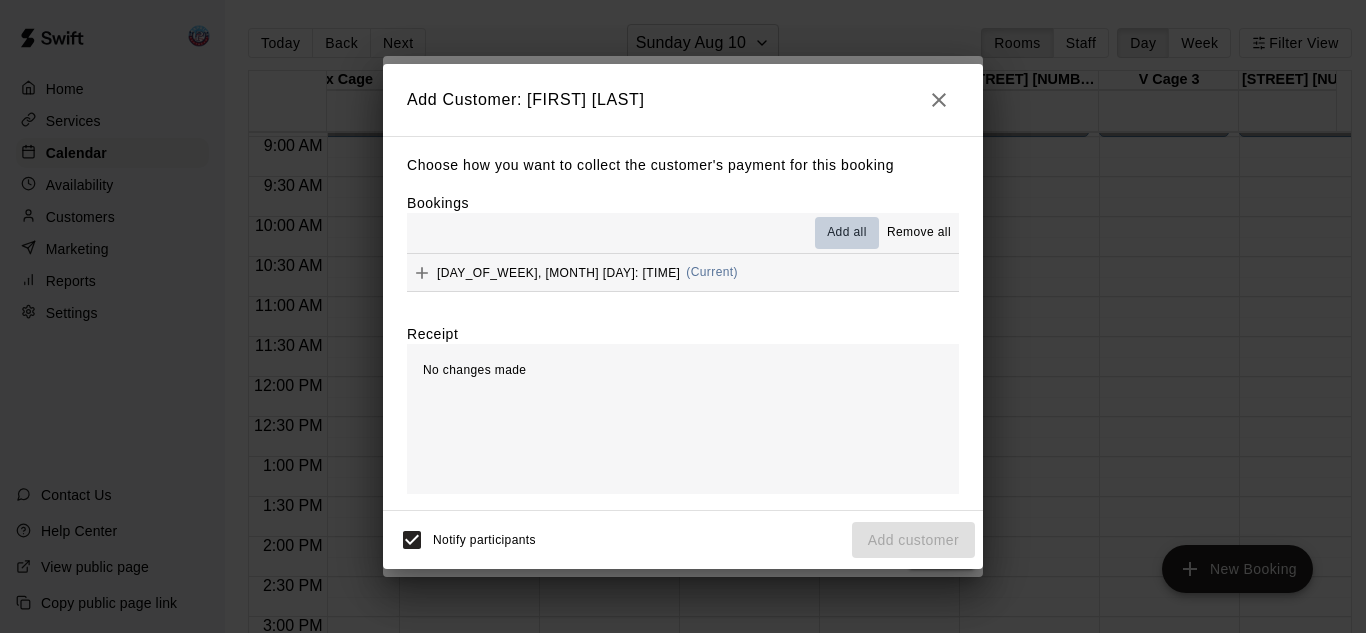 click on "Add all" at bounding box center [847, 233] 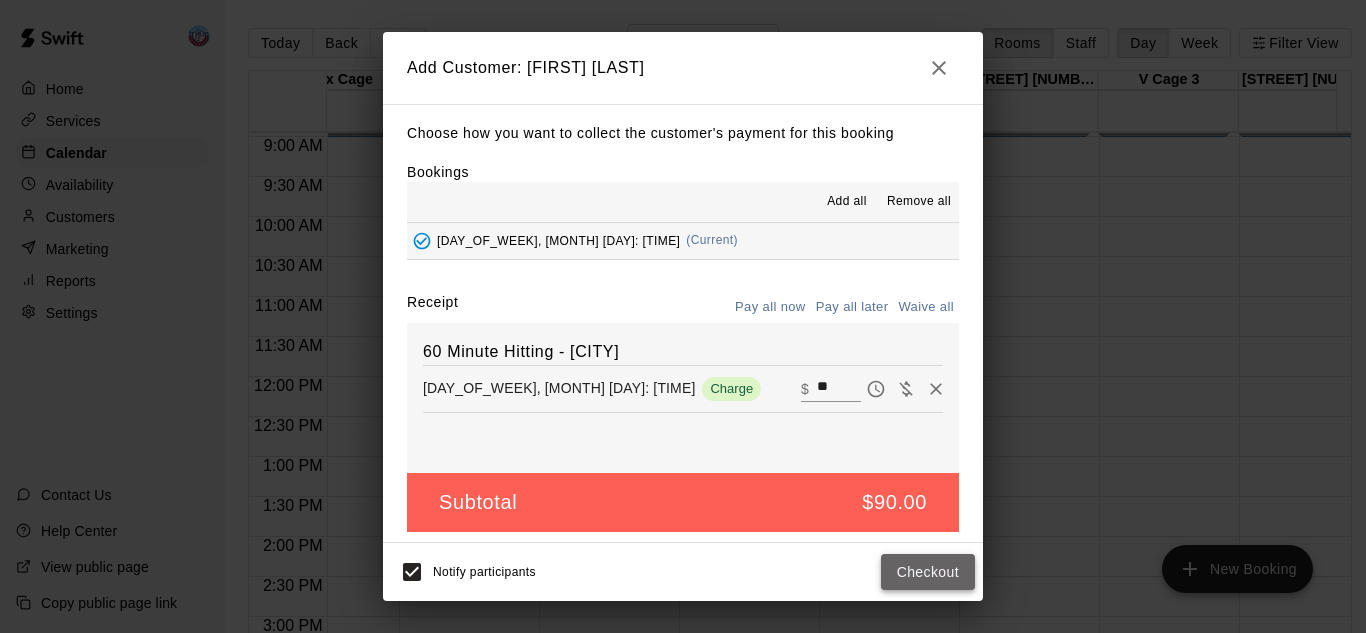 click on "Checkout" at bounding box center [928, 572] 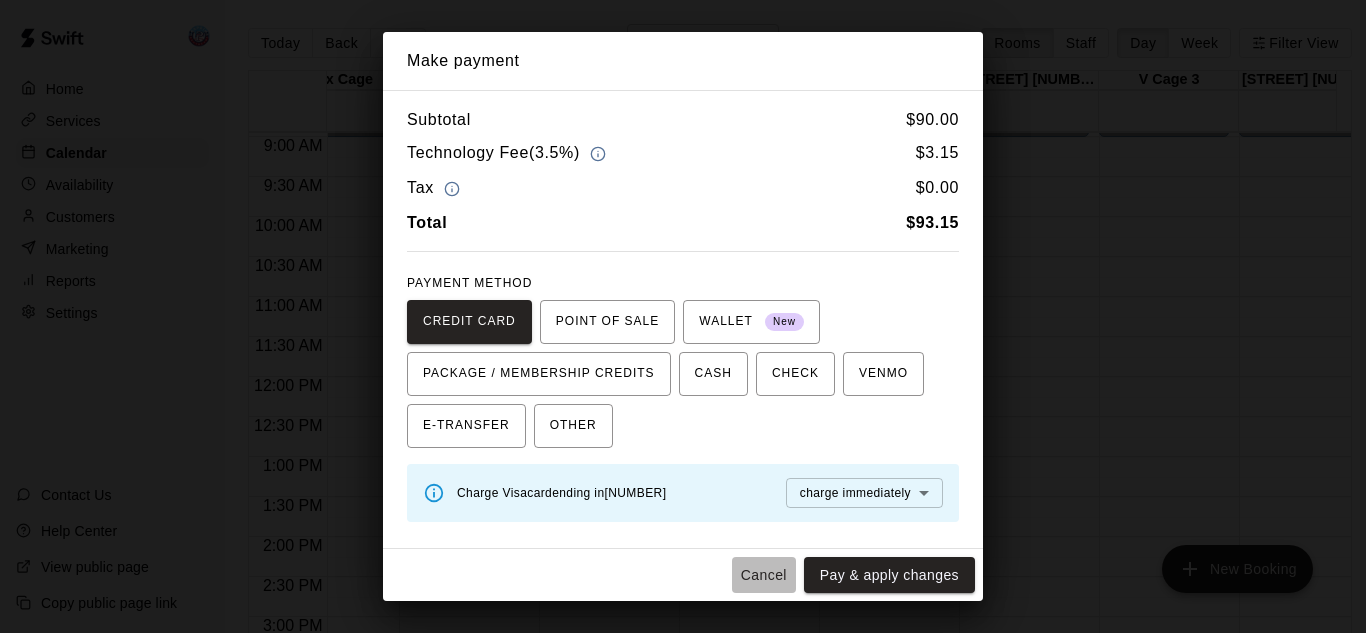 click on "Cancel" at bounding box center (764, 575) 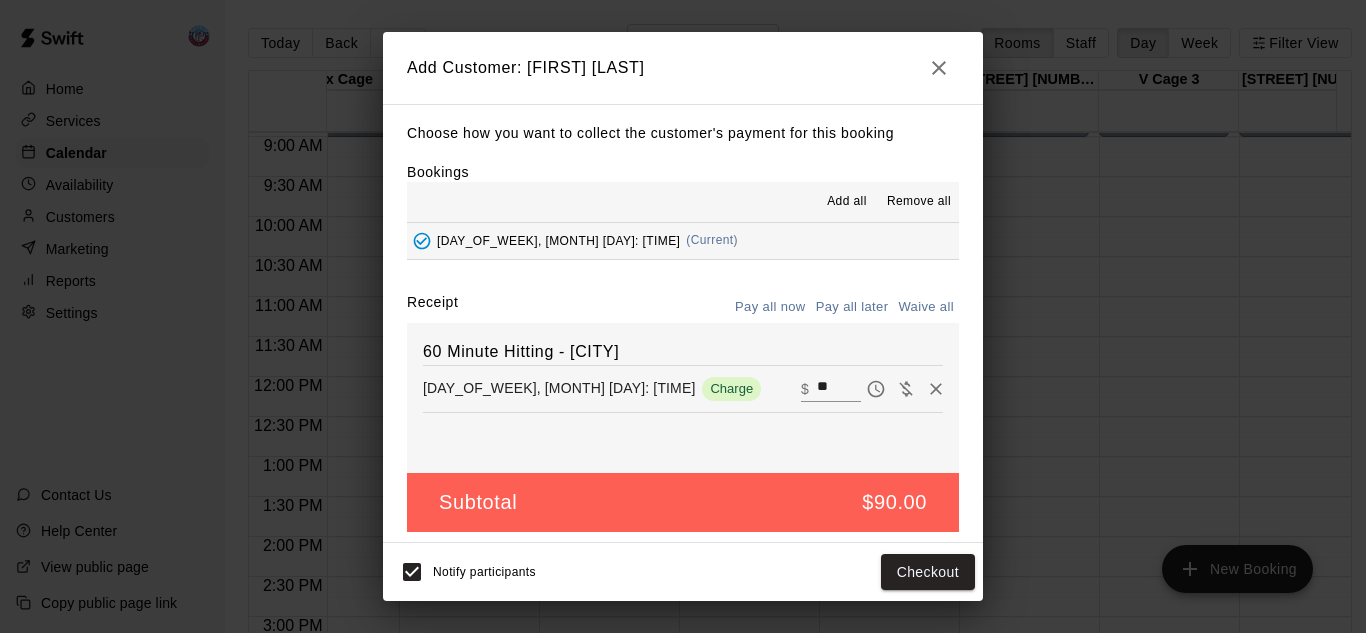 click at bounding box center (939, 68) 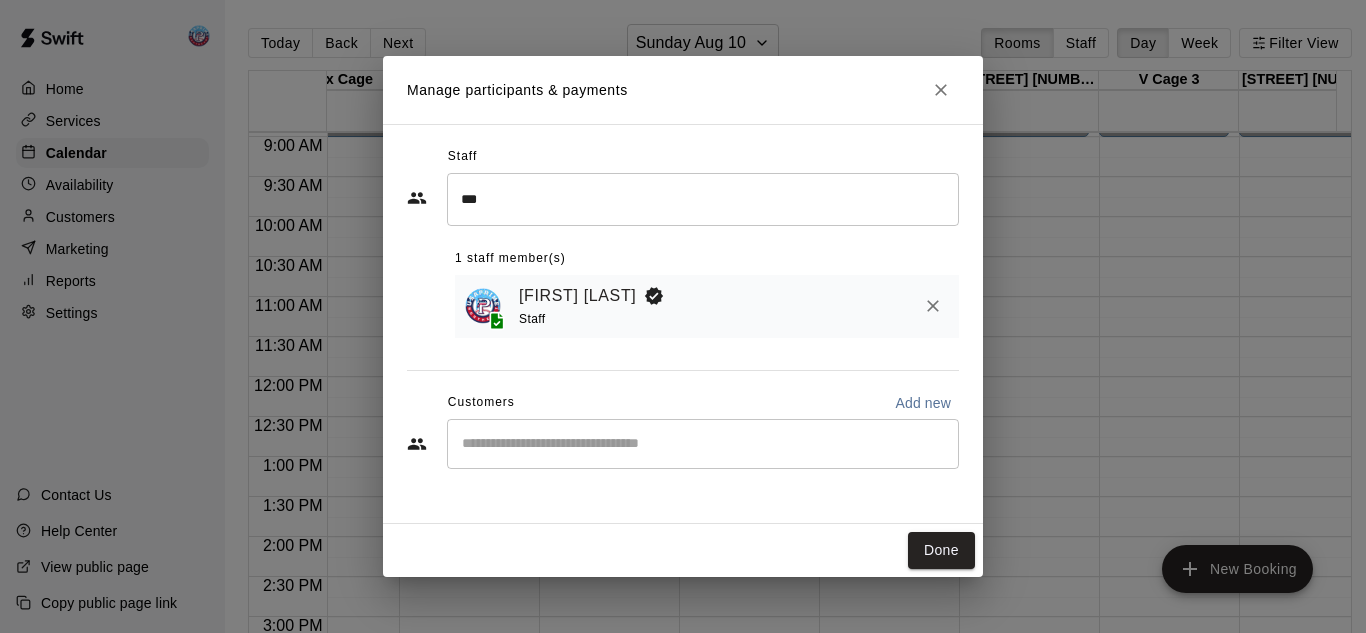 click at bounding box center [703, 444] 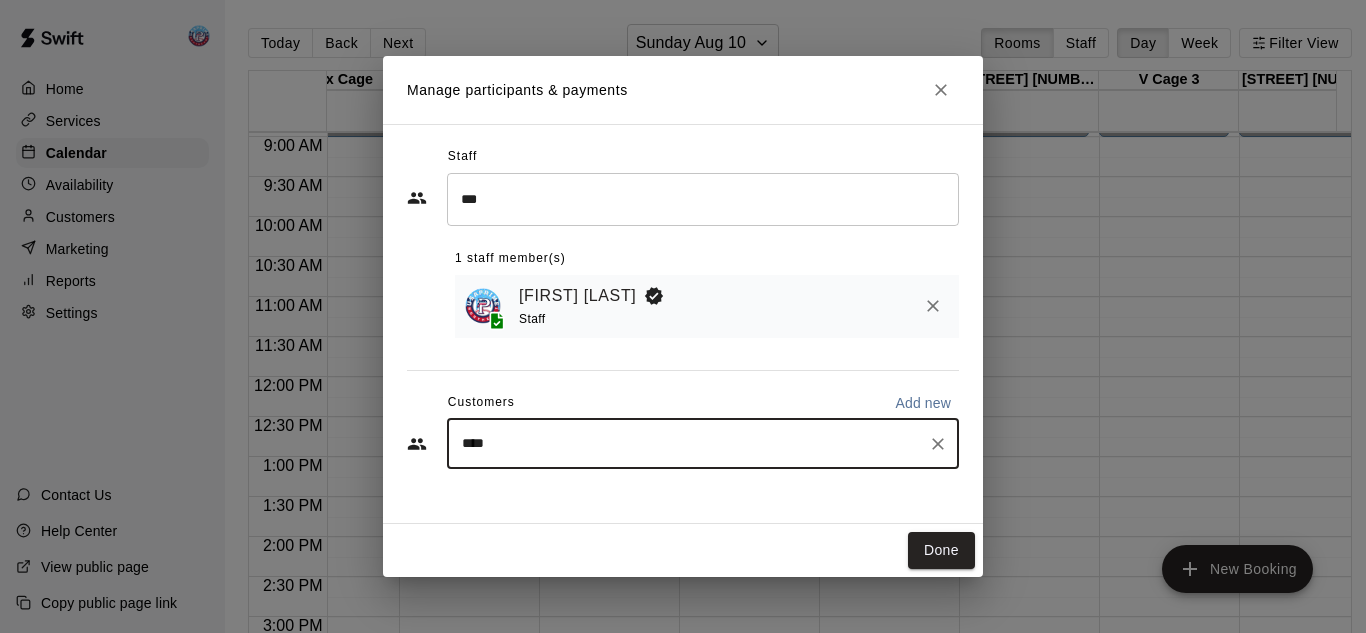 type on "*****" 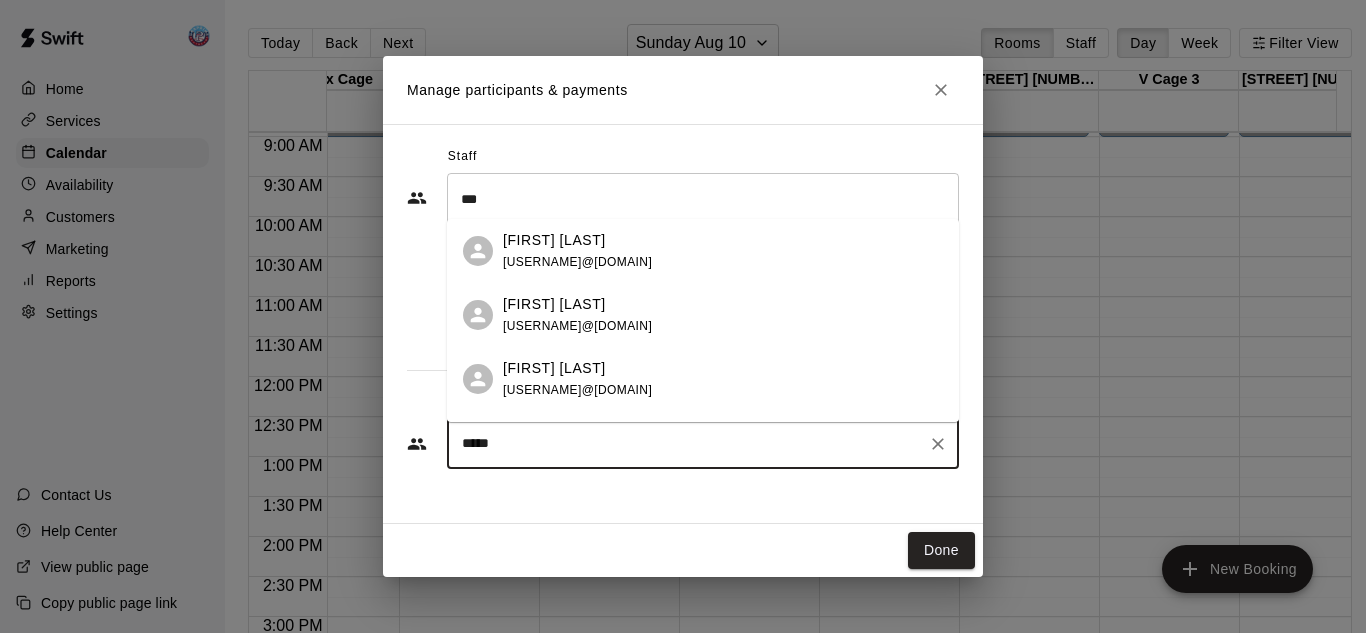 click on "[FIRST] [LAST]" at bounding box center (554, 240) 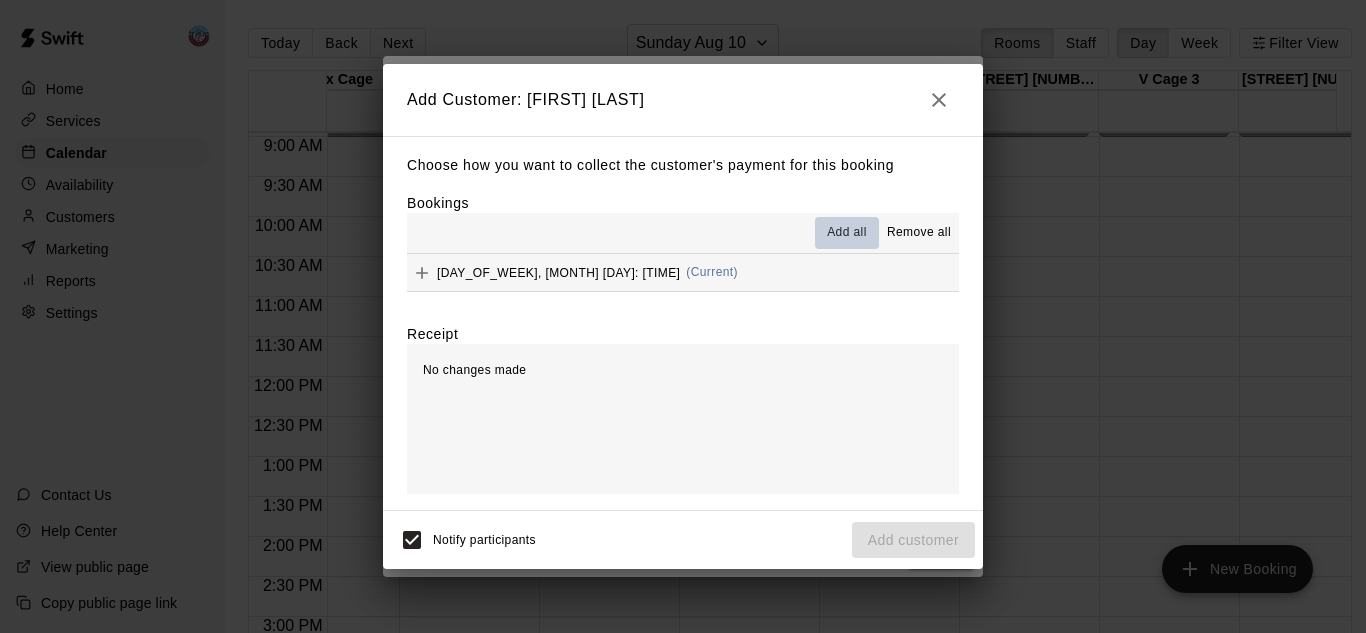 click on "Add all" at bounding box center (847, 233) 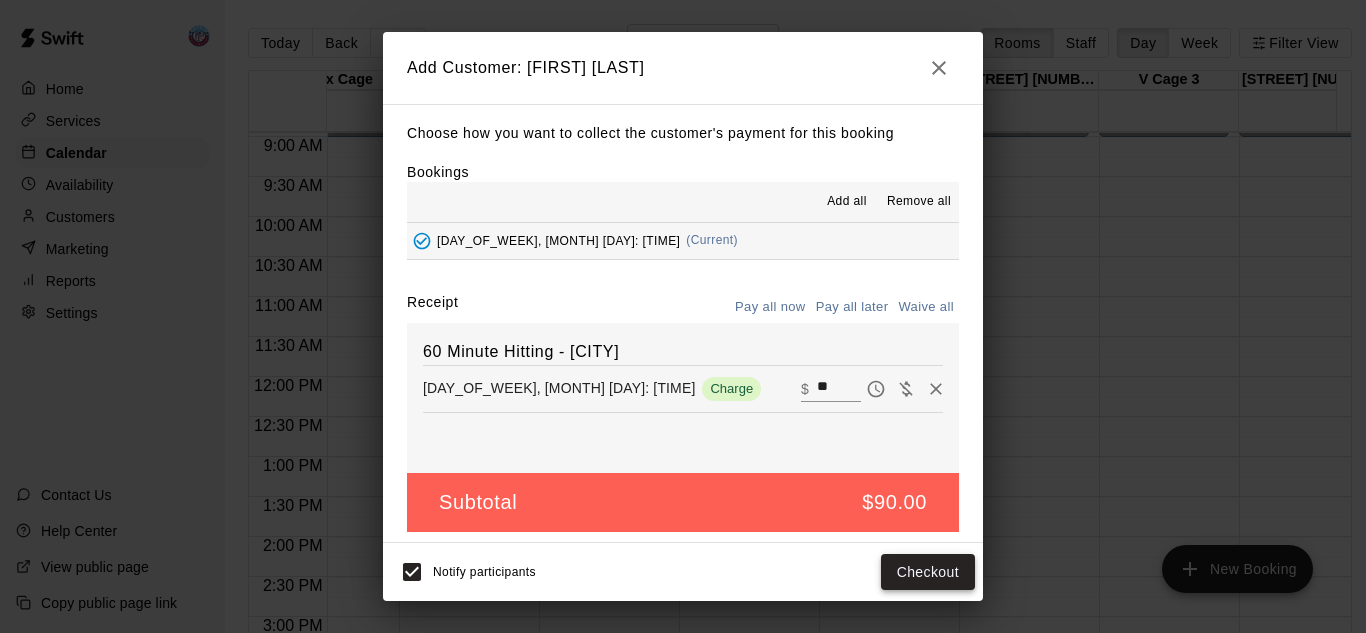 click on "Checkout" at bounding box center [928, 572] 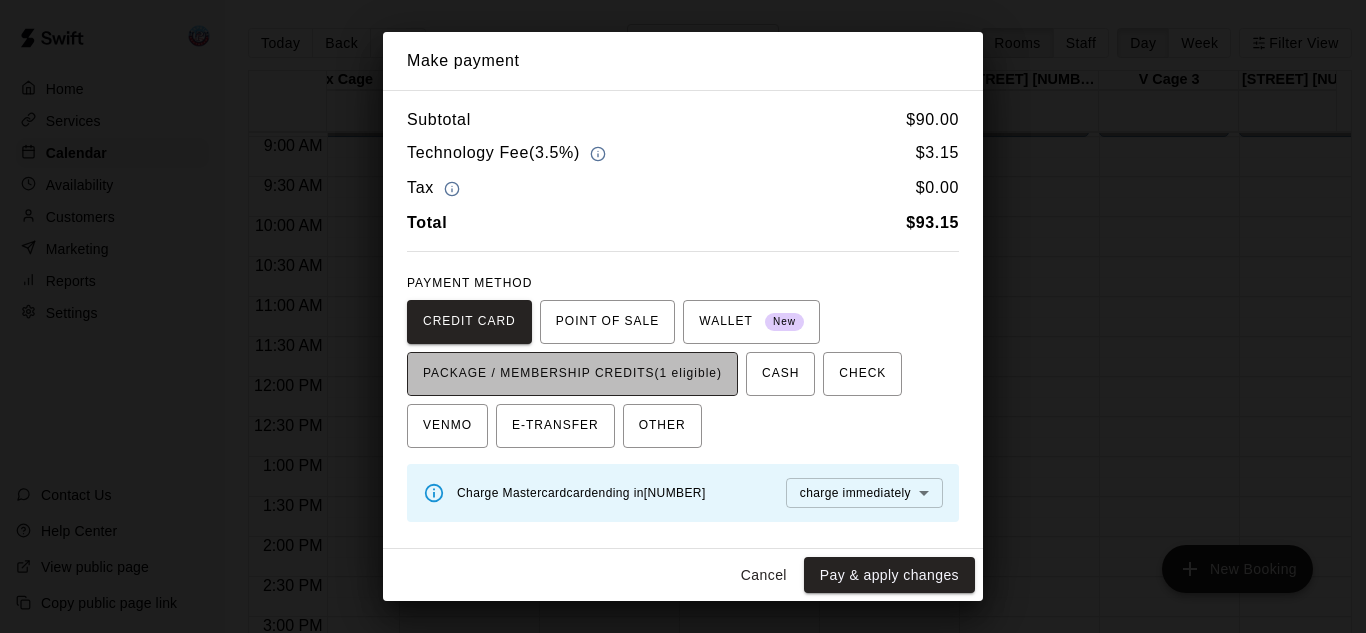 click on "PACKAGE / MEMBERSHIP CREDITS  (1 eligible)" at bounding box center [572, 374] 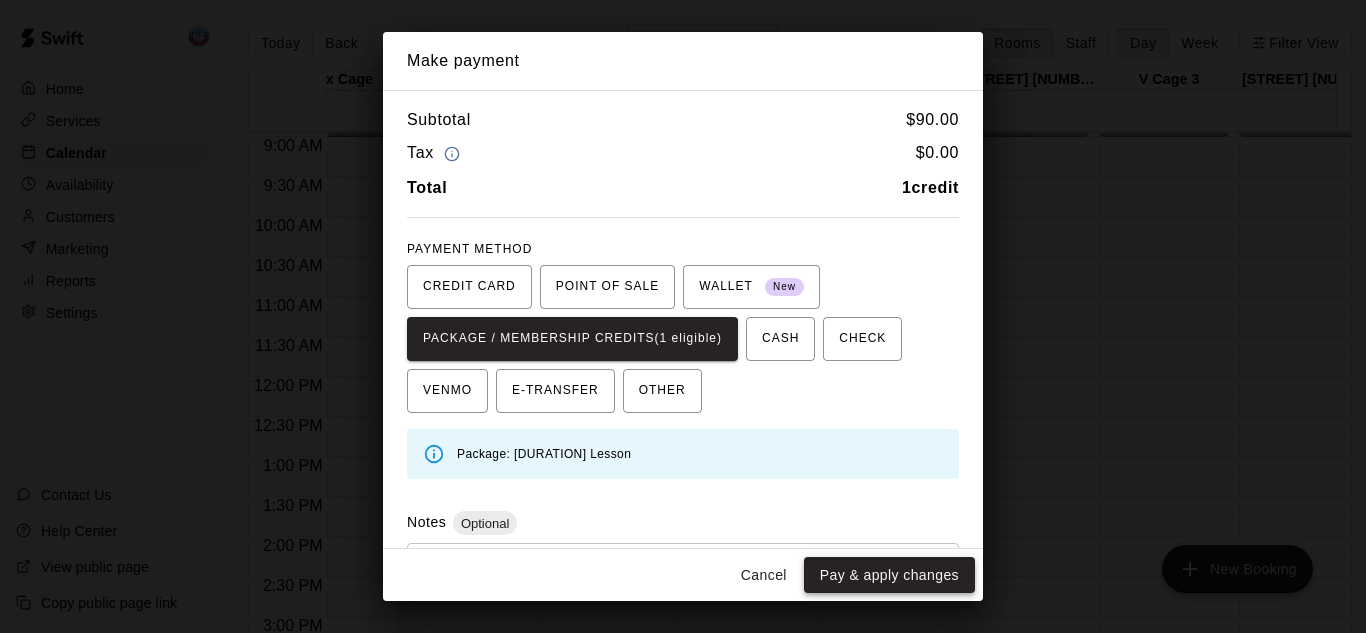 click on "Pay & apply changes" at bounding box center [889, 575] 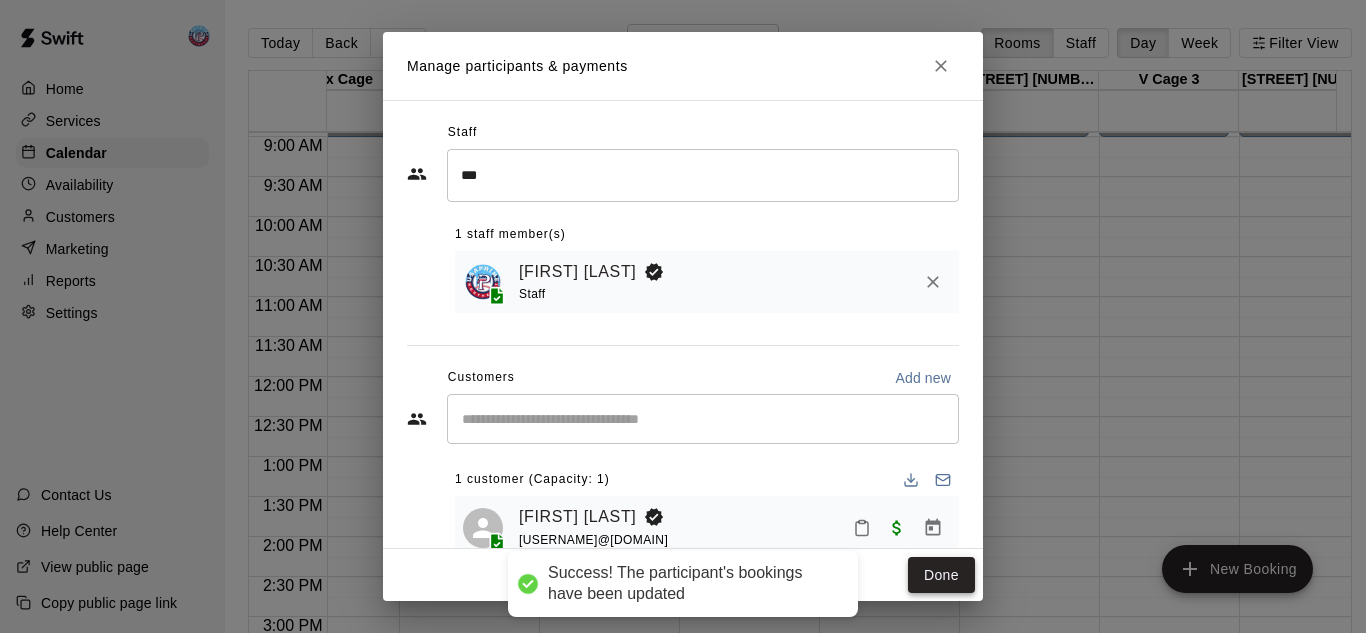 click on "Done" at bounding box center [941, 575] 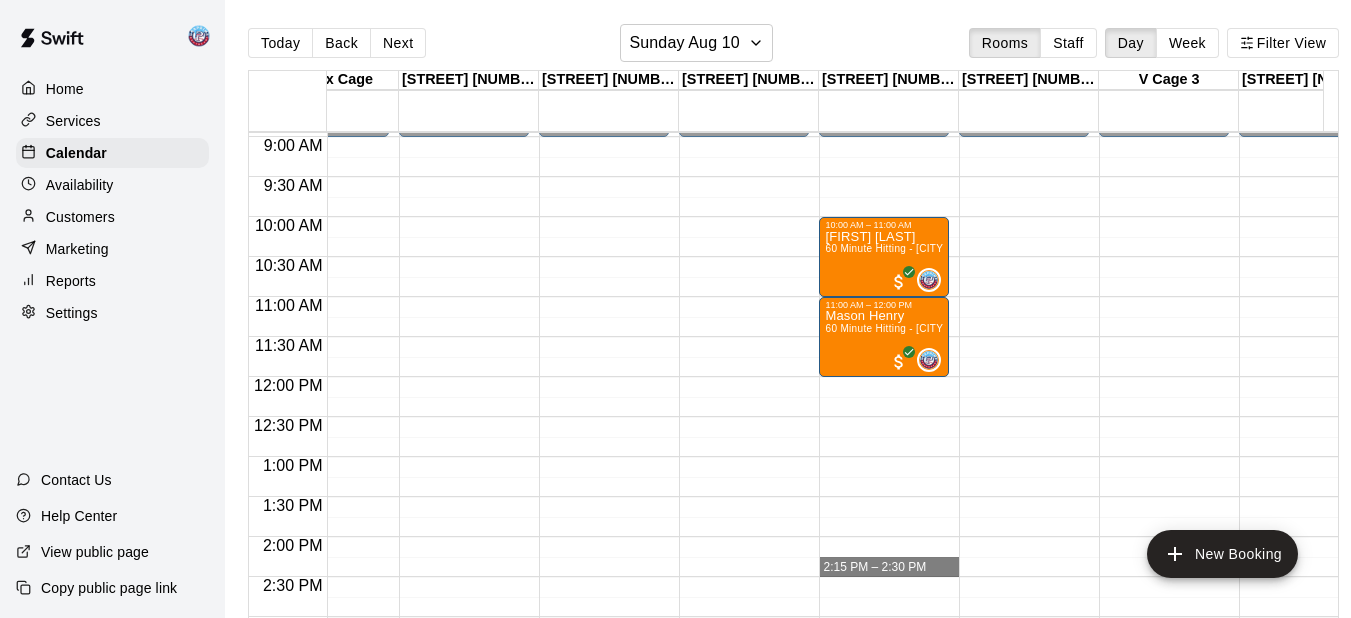 drag, startPoint x: 936, startPoint y: 577, endPoint x: 633, endPoint y: 577, distance: 303 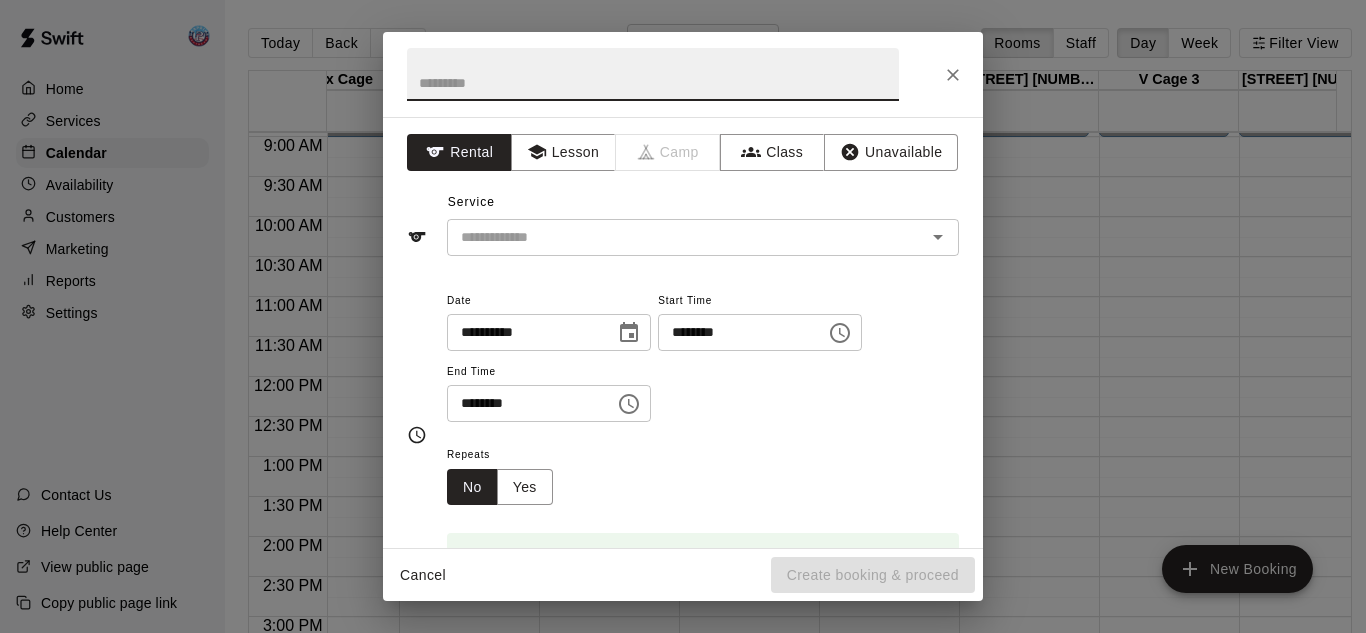 drag, startPoint x: 633, startPoint y: 577, endPoint x: 962, endPoint y: 72, distance: 602.7155 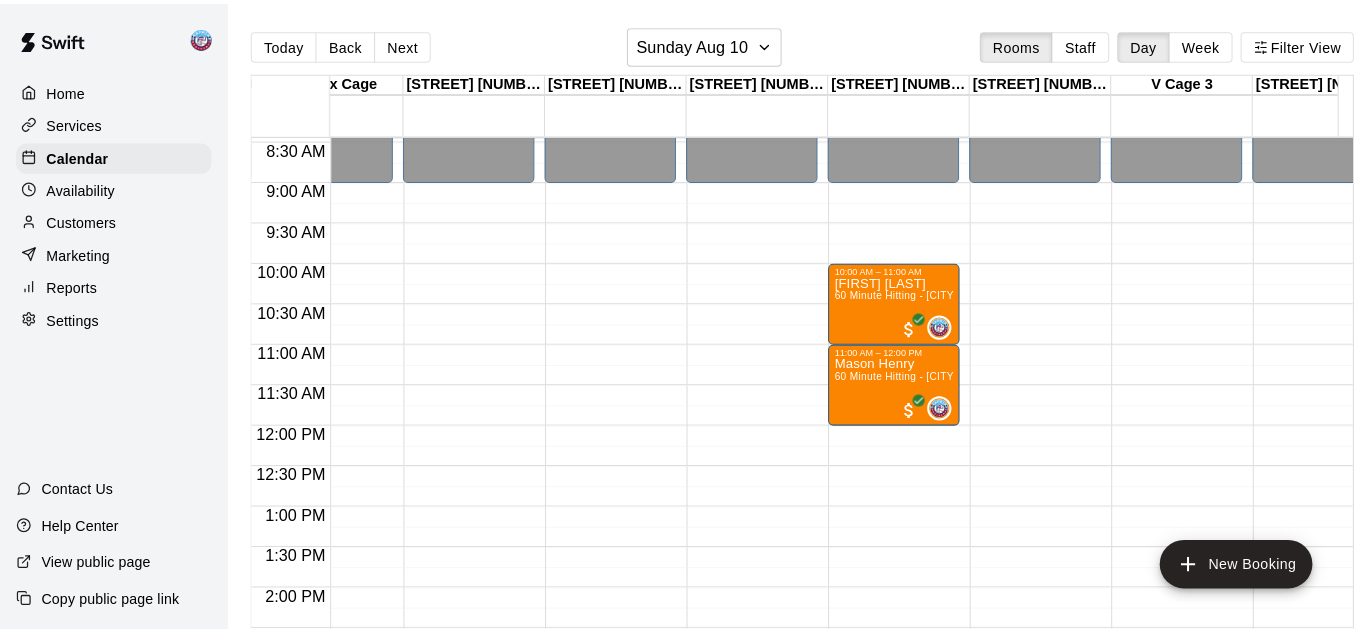 scroll, scrollTop: 643, scrollLeft: 2728, axis: both 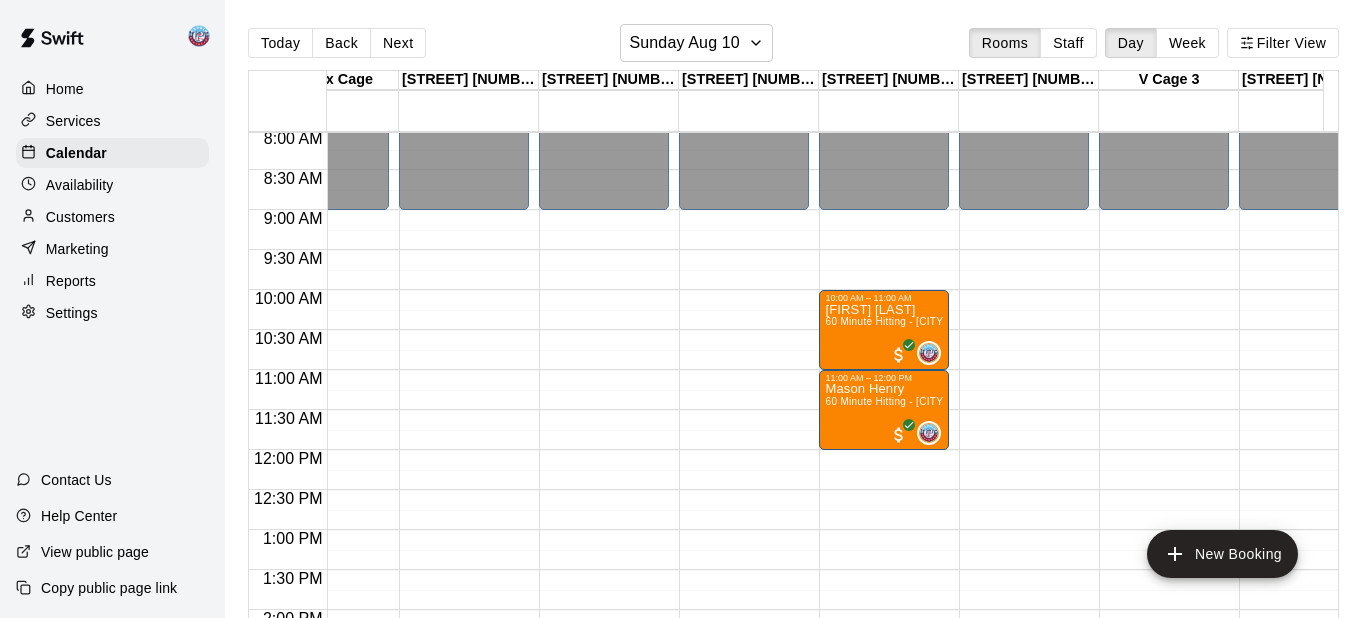 click on "12:00 AM – 9:00 AM Closed 10:00 AM – 11:00 AM [FIRST] [LAST] 60 Minute Hitting - Voorhees 0 11:00 AM – 12:00 PM [FIRST] [LAST] 60 Minute Hitting - Voorhees 0 7:00 PM – 11:59 PM Closed" at bounding box center (884, 450) 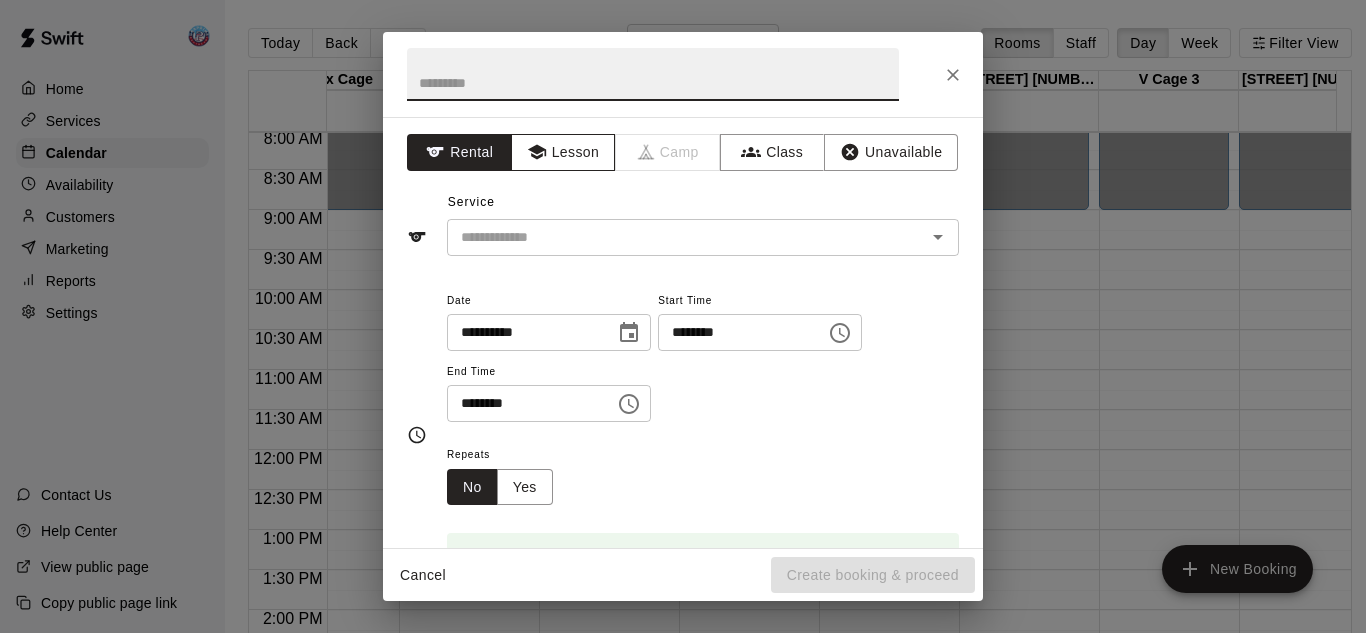 click on "Lesson" at bounding box center (563, 152) 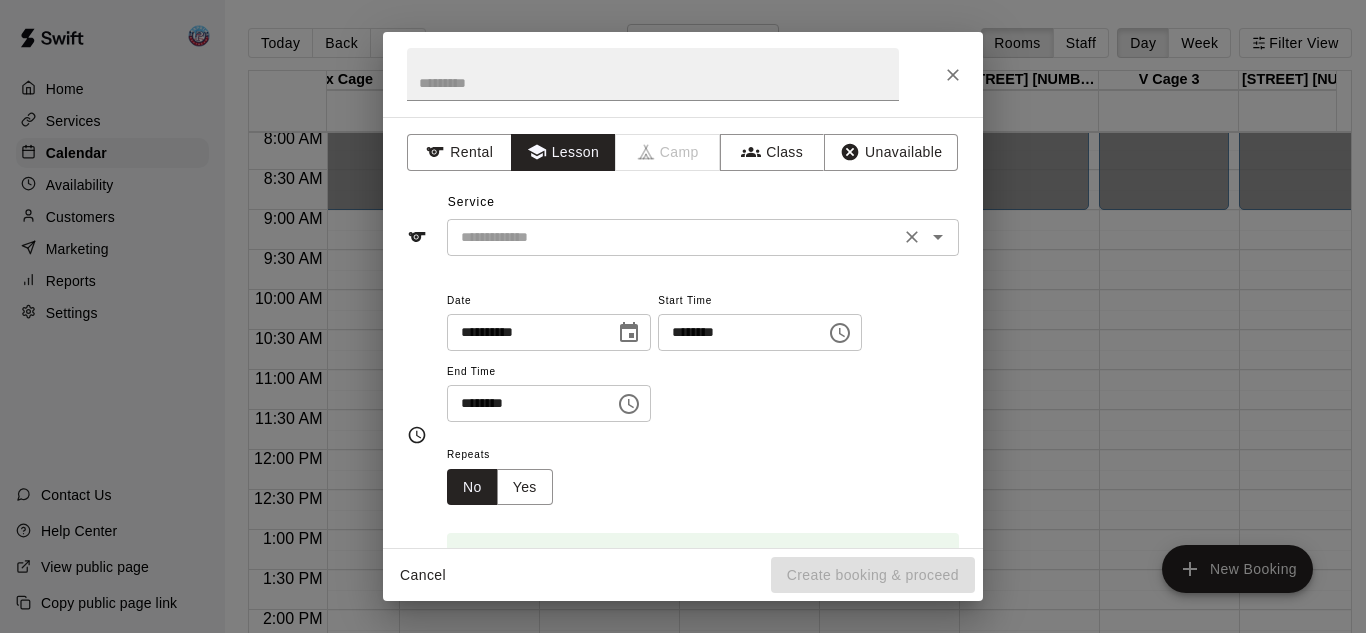 click at bounding box center (673, 237) 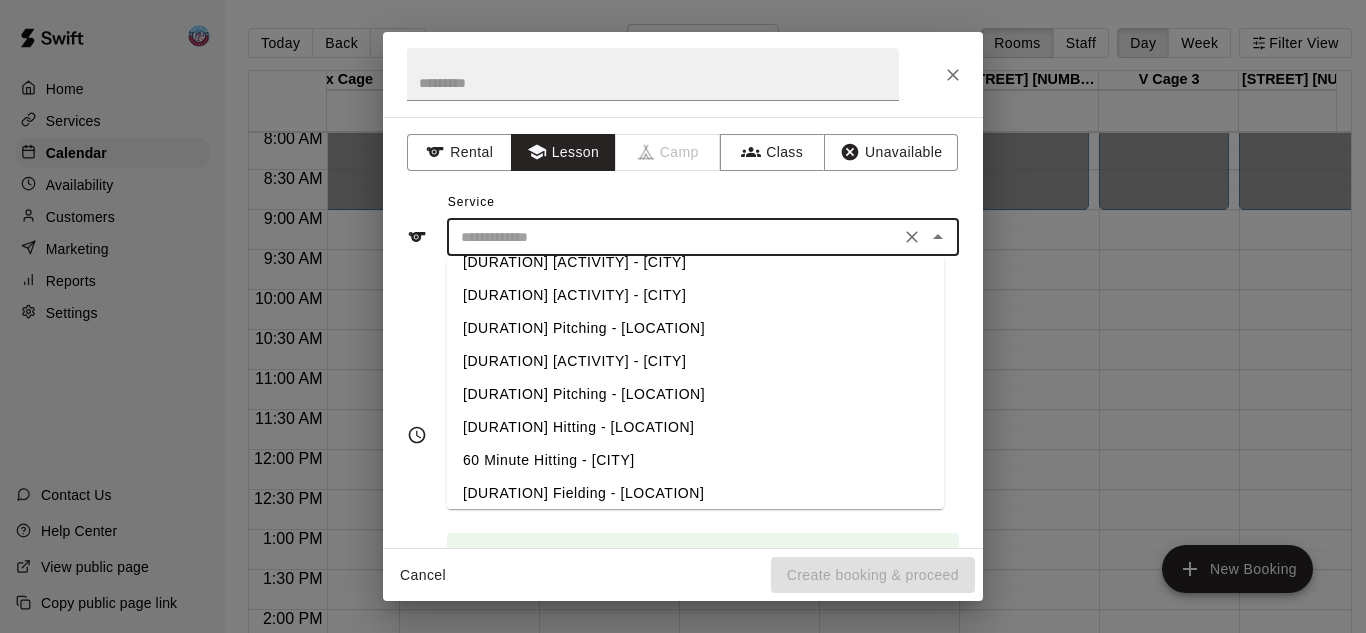 scroll, scrollTop: 149, scrollLeft: 0, axis: vertical 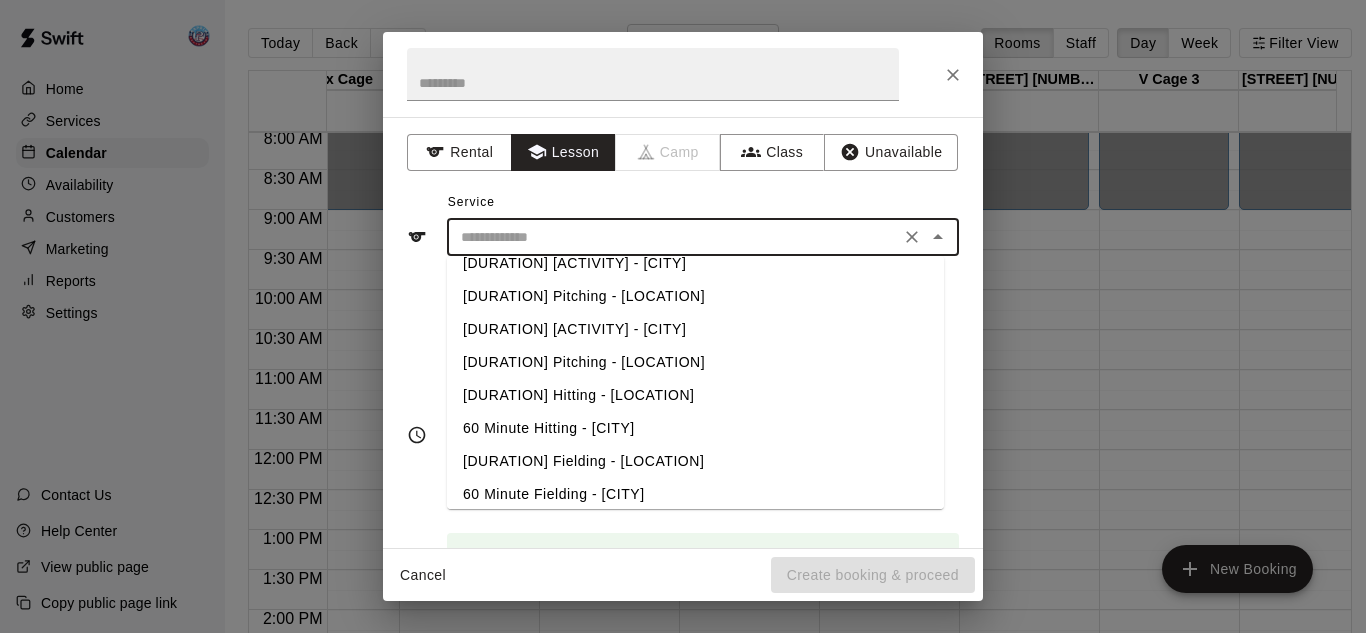 click on "60 Minute Hitting - [CITY]" at bounding box center (695, 428) 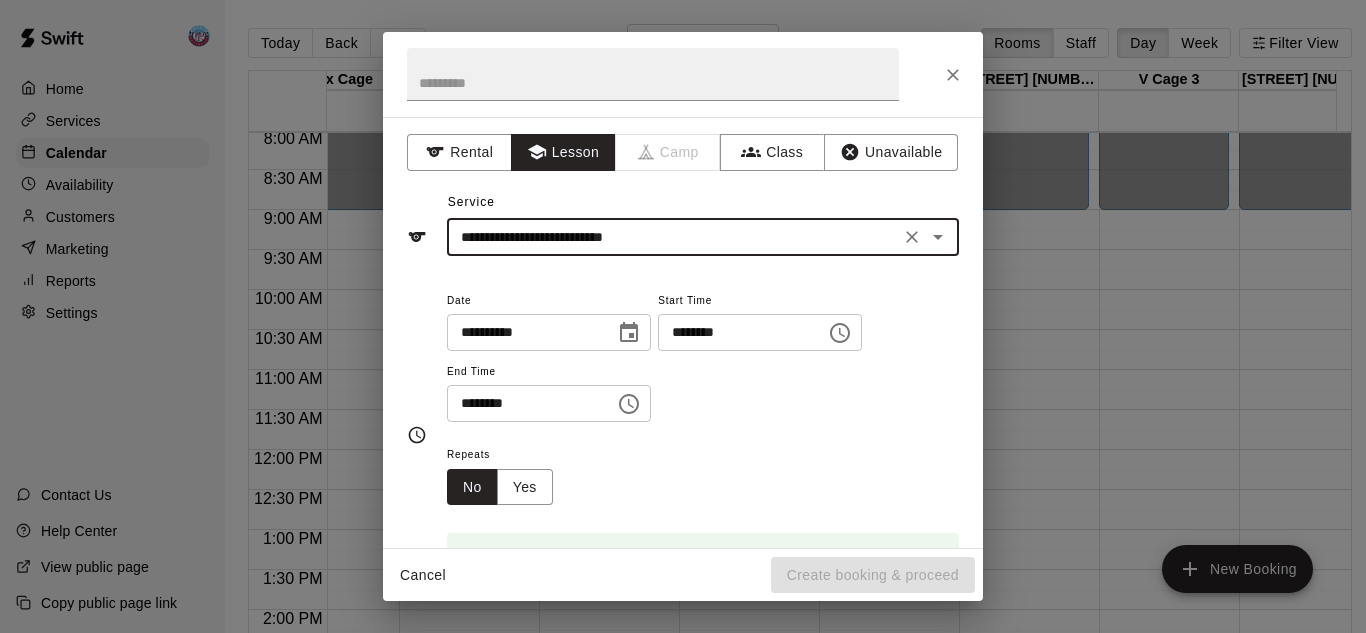 click on "********" at bounding box center [524, 403] 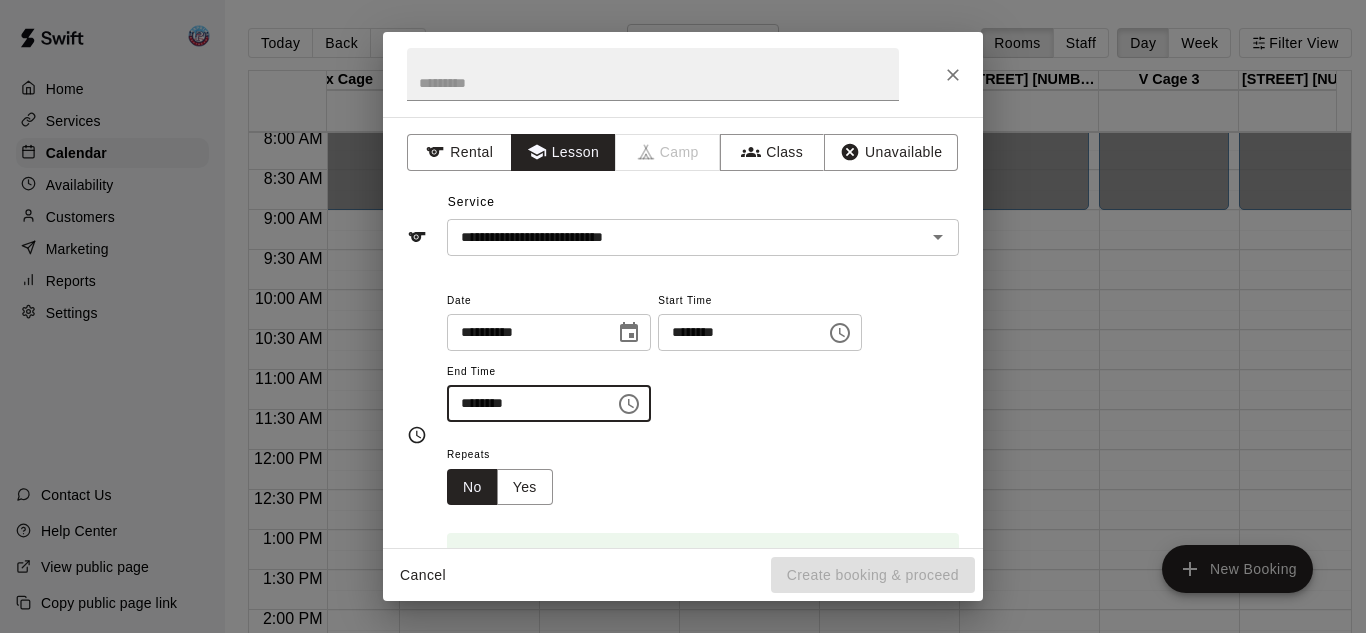 click on "********" at bounding box center [524, 403] 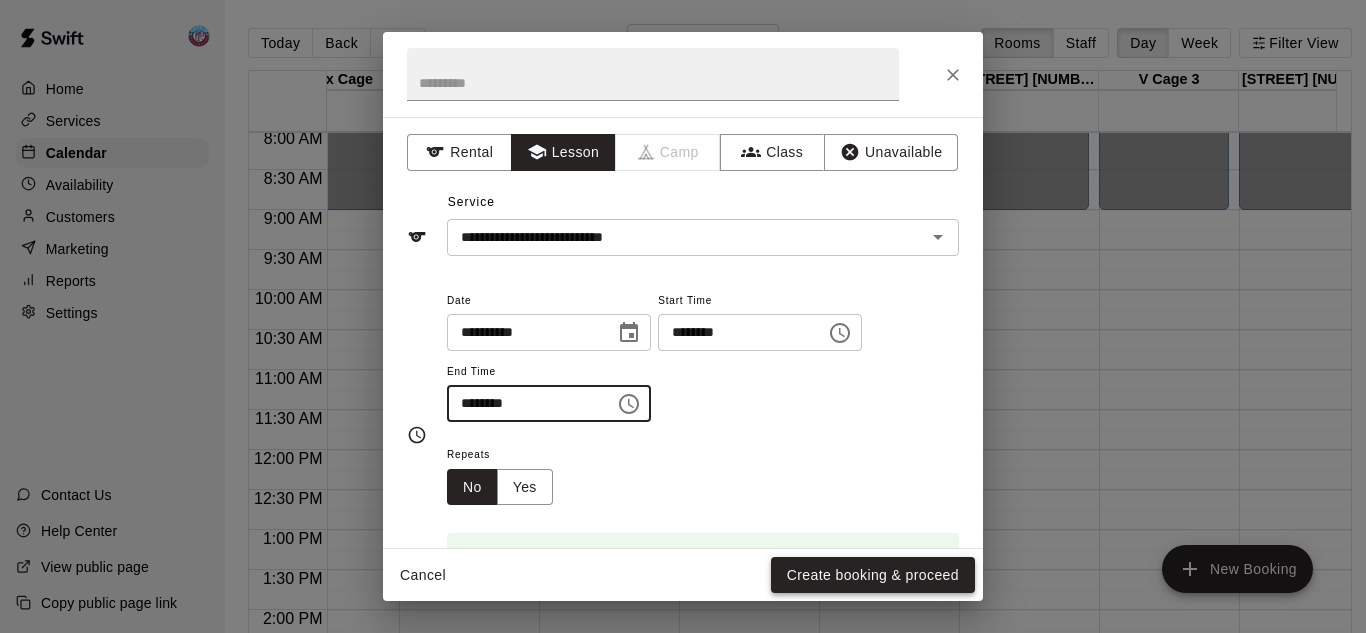 type on "********" 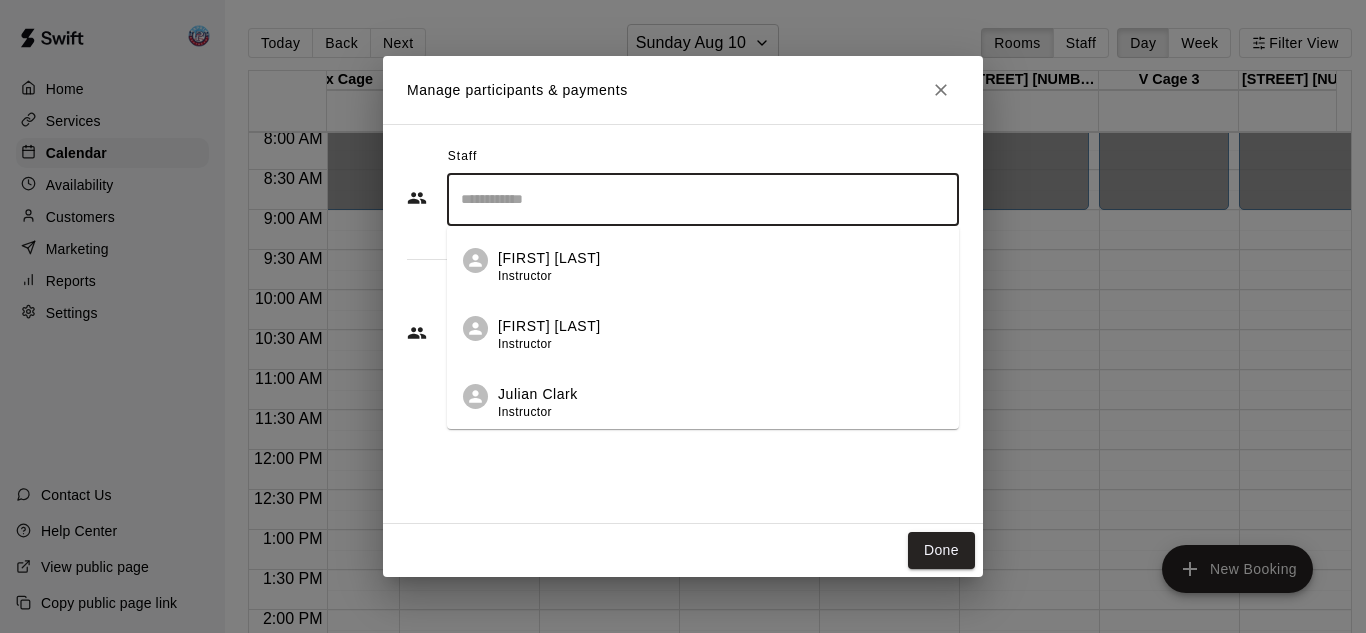 click at bounding box center (703, 199) 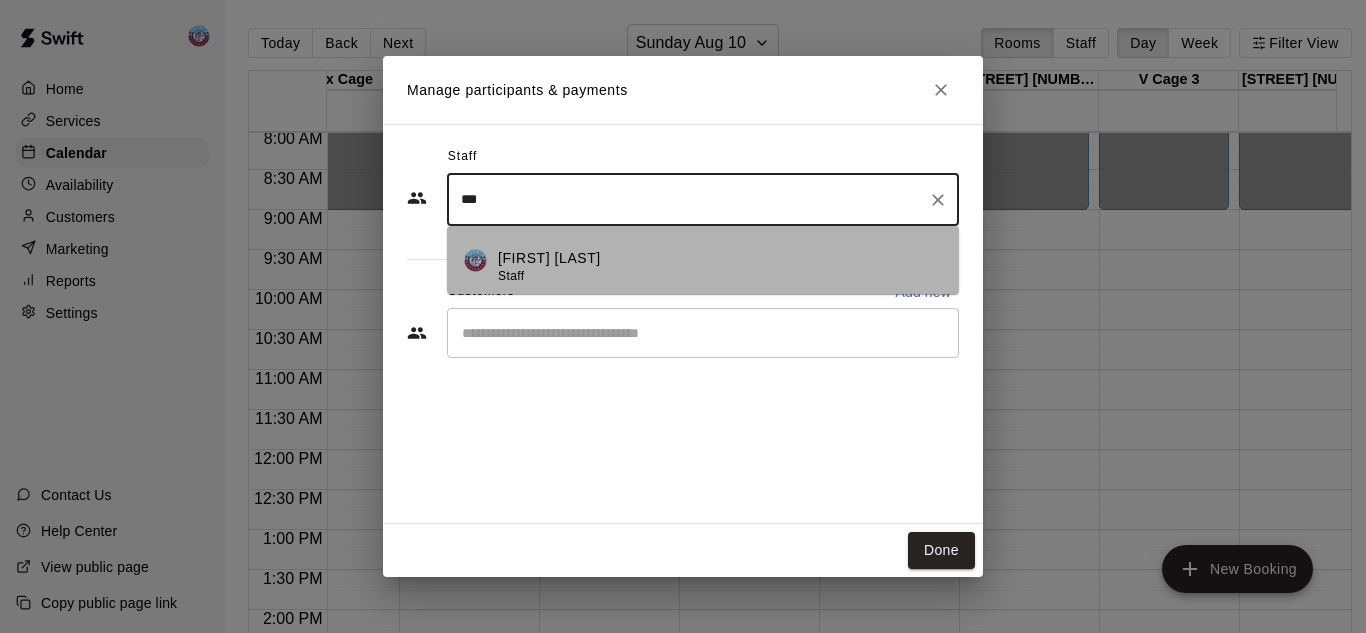 click on "[FIRST] [LAST] Staff" at bounding box center [703, 260] 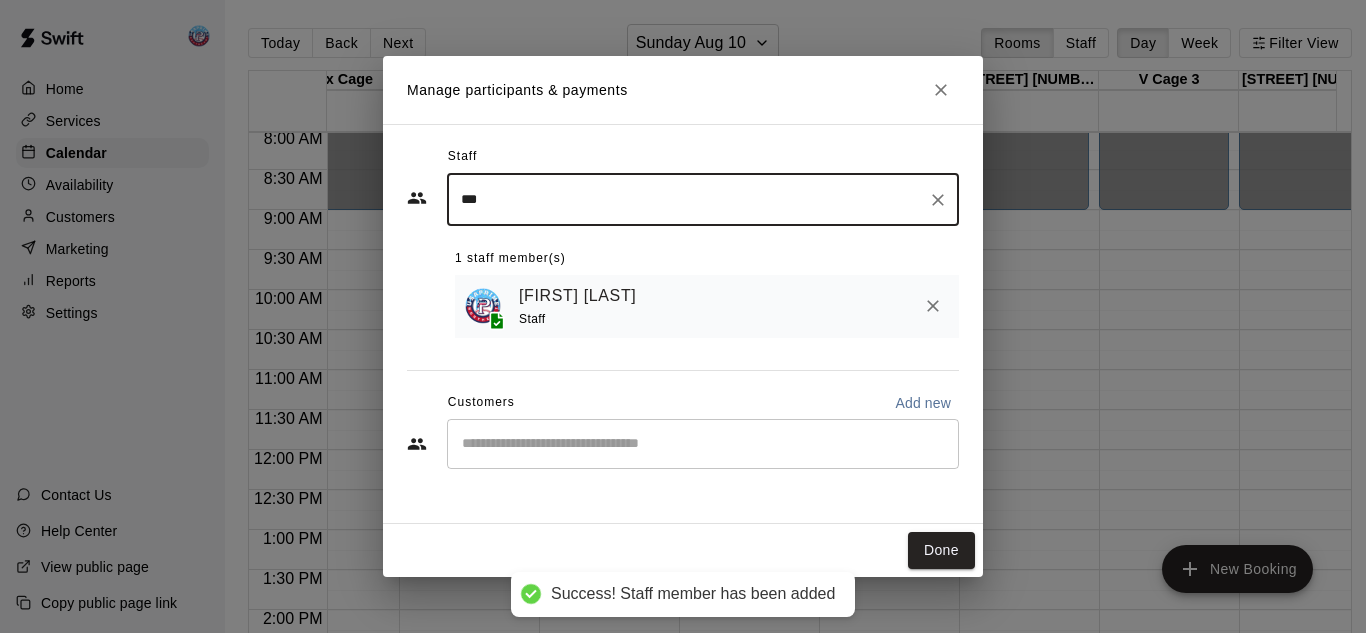 type on "***" 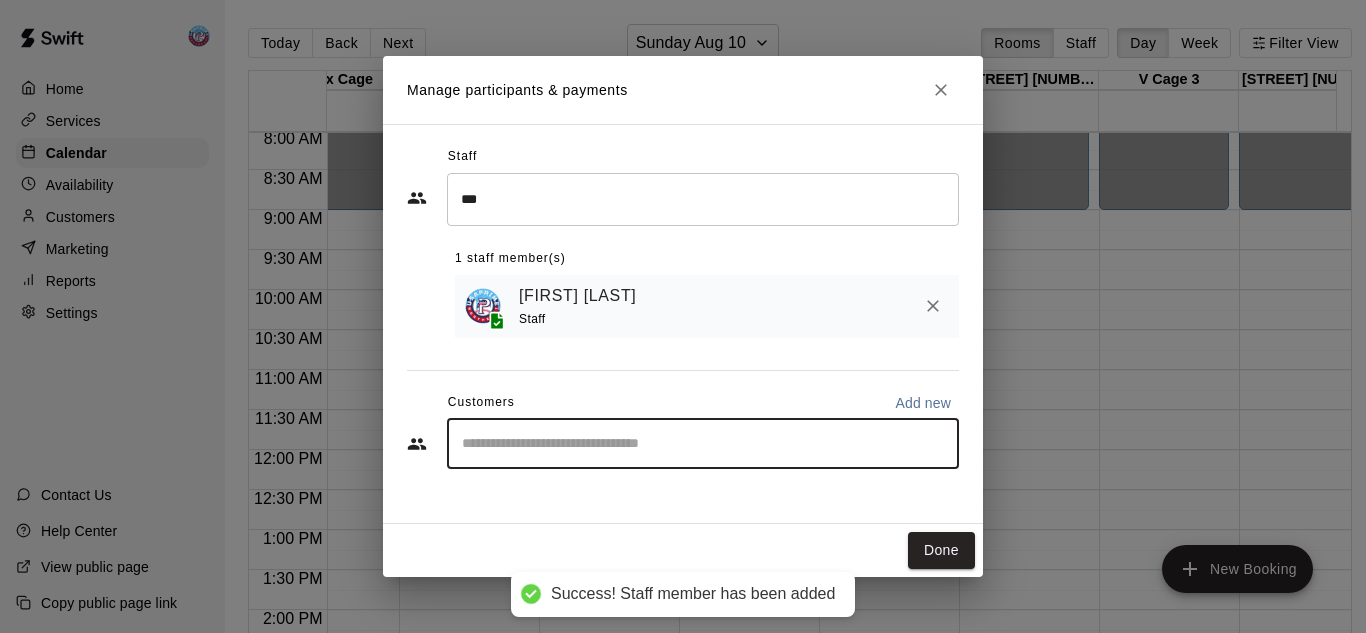 click at bounding box center [703, 444] 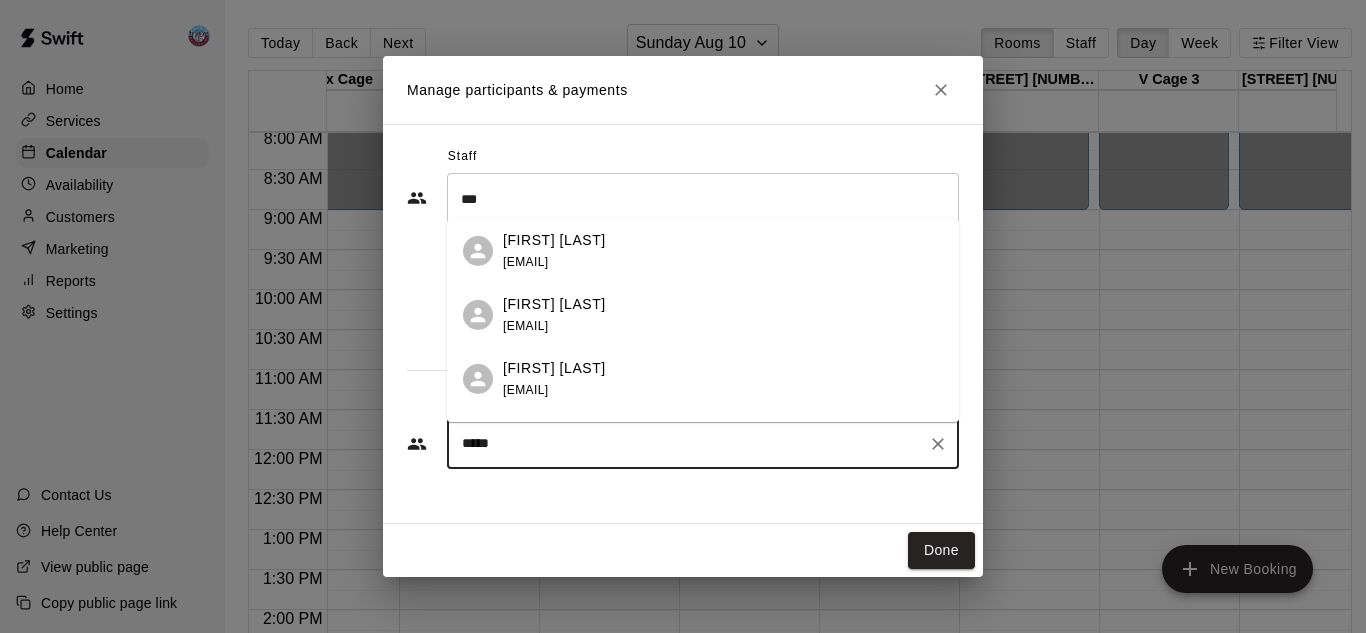 type on "******" 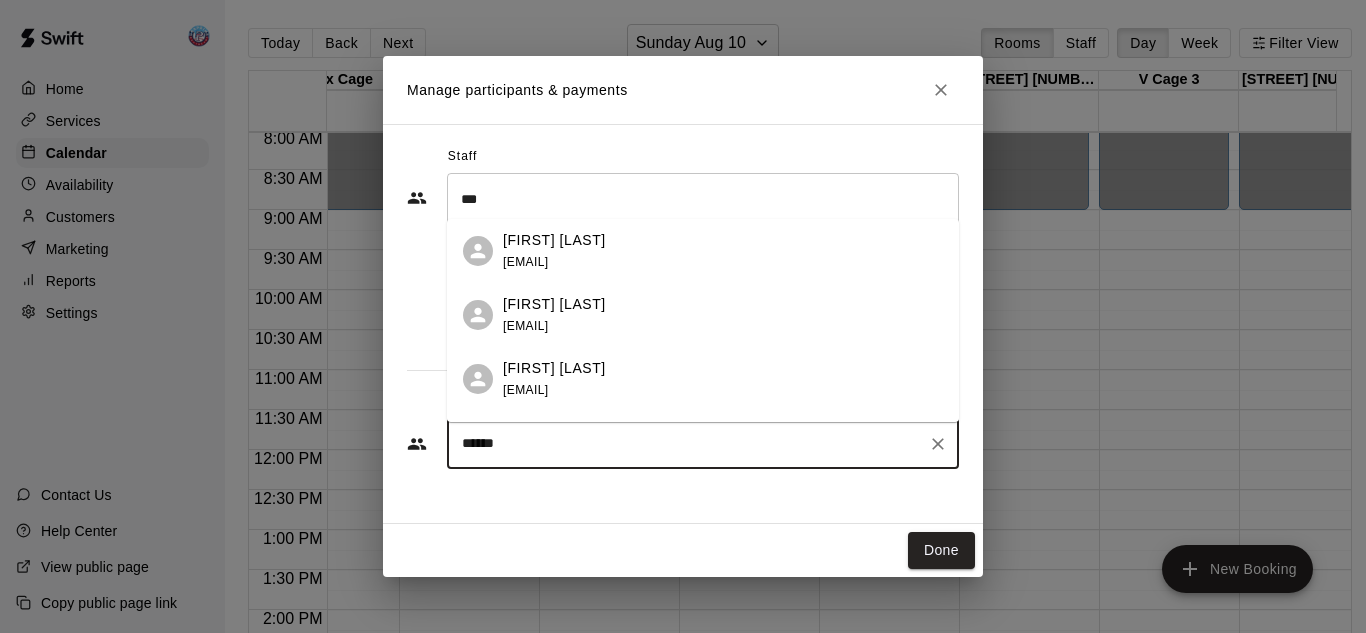click on "[EMAIL]" at bounding box center (525, 262) 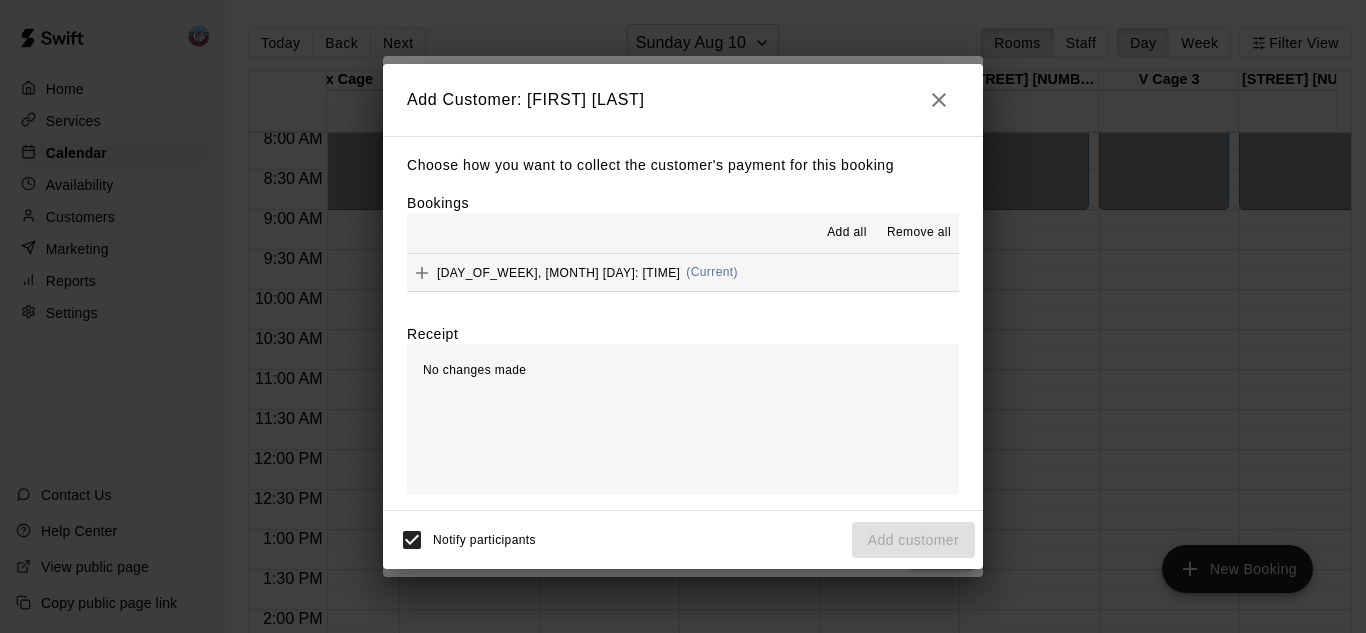 click on "Add all" at bounding box center [847, 233] 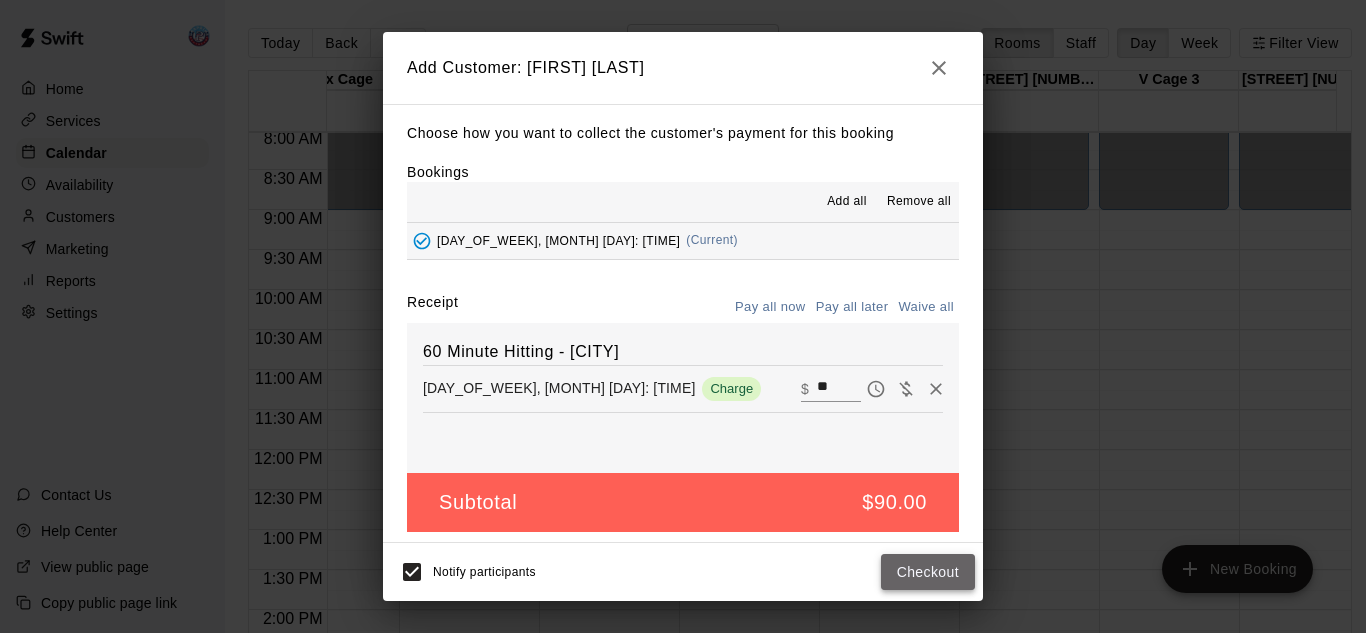 click on "Checkout" at bounding box center [928, 572] 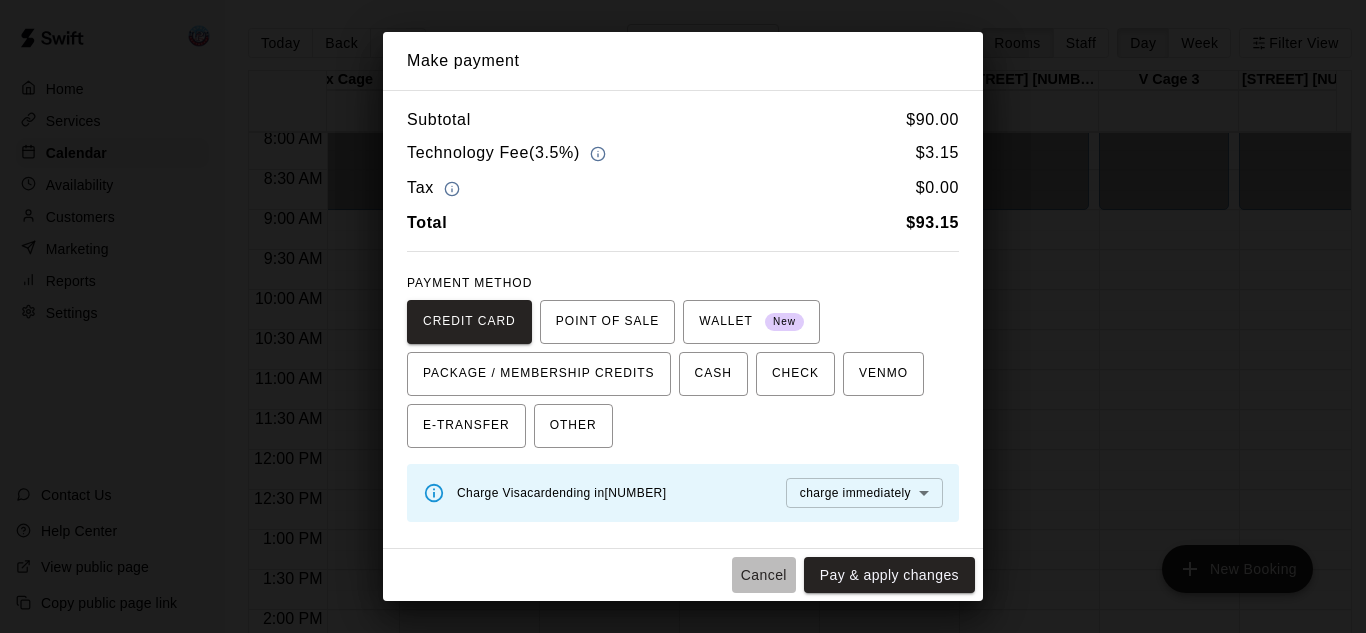 click on "Cancel" at bounding box center (764, 575) 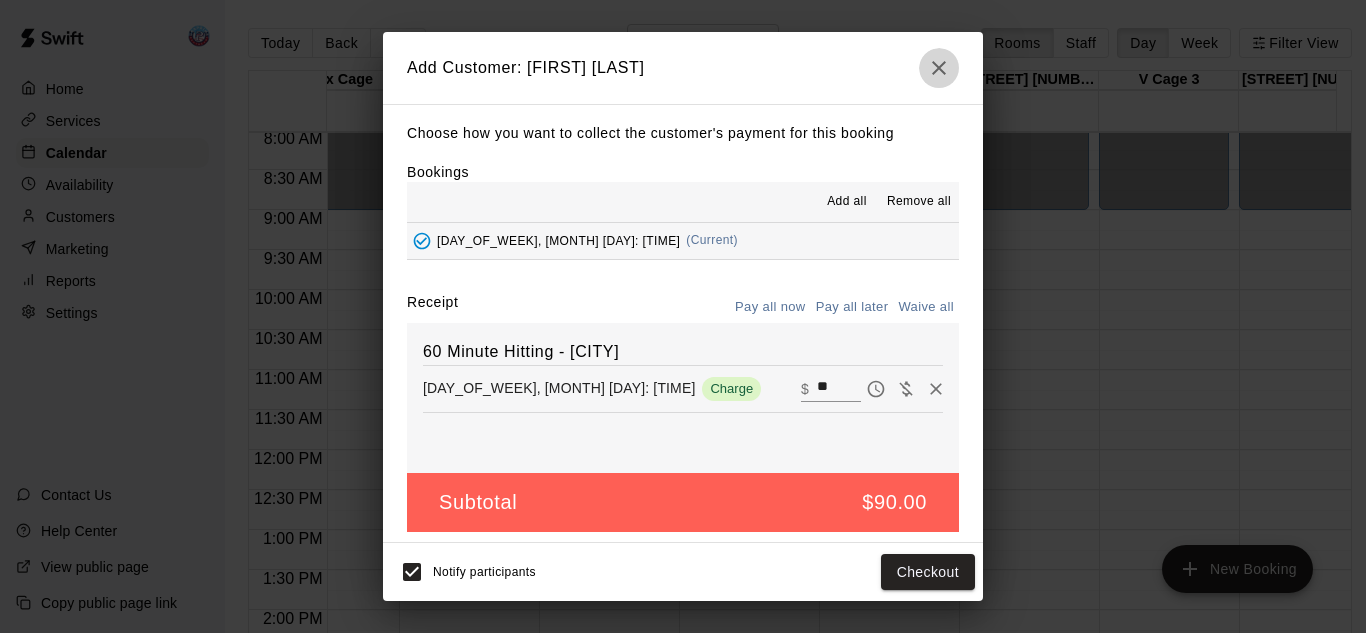 click 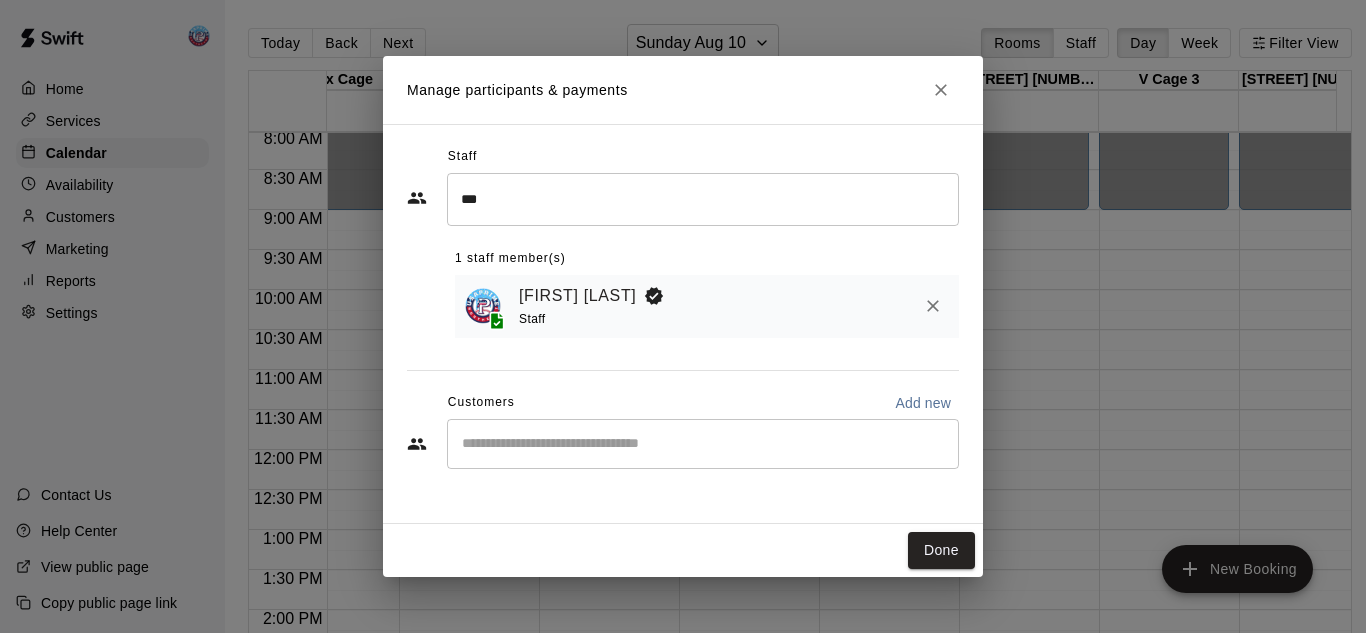 click at bounding box center (703, 444) 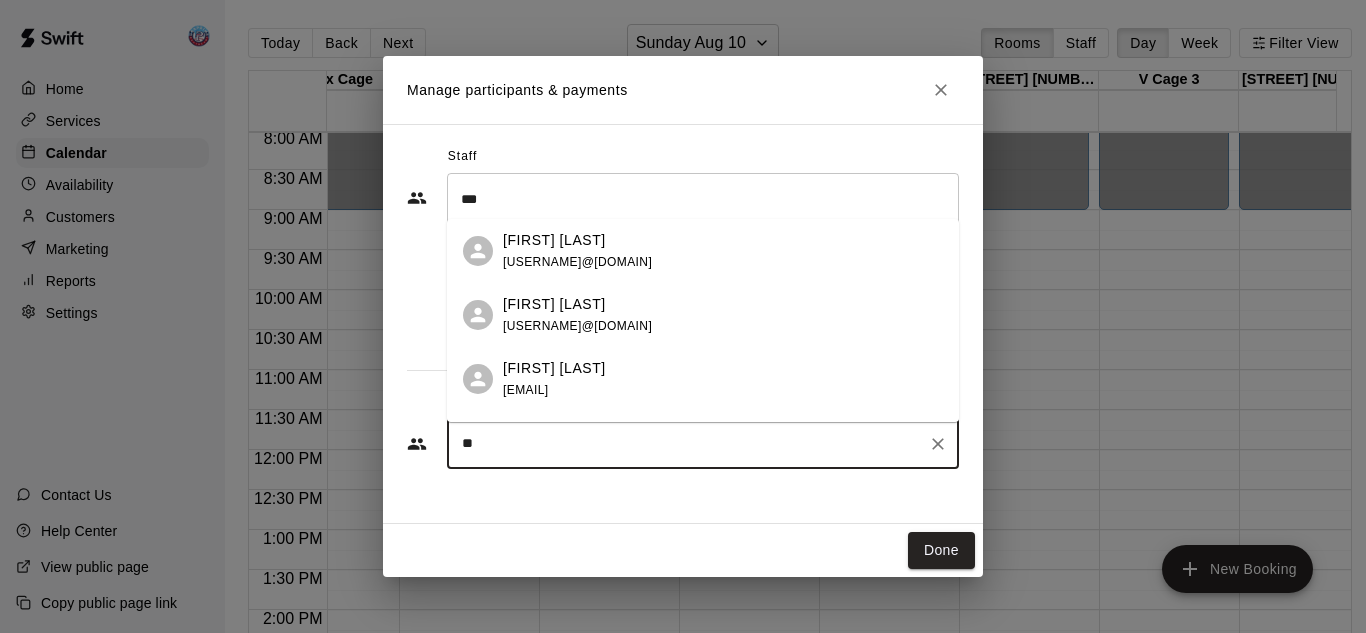 click on "Home Services Calendar Availability Customers Marketing Reports Settings Contact Us Help Center View public page Copy public page link Today Back Next Sunday Aug 10 Rooms Staff Day Week Filter View W Cage 1(Lesson) 10 Sun W Cage 2(Lesson) 10 Sun W Cage 3 10 Sun W Cage 4 10 Sun W Cage 5 10 Sun W Cage 6 10 Sun W Cage 7 10 Sun W Cage 8 10 Sun W Cage 9 10 Sun W Cage 10 10 Sun W Cage 11 10 Sun W Cage 12 10 Sun W Cage 13 10 Sun W Cage 14 10 Sun W Cage 15 (Lesson) 10 Sun W Cage 16 (Lesson) 10 Sun W Pitching Lane 1 10 Sun W Pitching Lane 2 10 Sun W Pitching Lane 3 10 Sun HitTrax Cage 10 Sun HitTrax Cage 2 10 Sun V Pitching Lane 1 10 Sun V Pitching lane 2 10 Sun V Cage 1 10 Sun V Cage 2 10 Sun V Cage 3 10 Sun V Cage 4 10 Sun V Cage 5 10 Sun V Cage 6 10 Sun V Cage 7 10 Sun V Cage 8 10 Sun 12:00 AM 12:30 AM 1:00 AM 1:30 AM 2:00 AM 2:30 AM 3:00 AM 3:30 AM 4:00 AM 4:30 AM 5:00 AM 5:30 AM 6:00 AM 6:30 AM 7:00 AM 7:30 AM 8:00 AM 8:30 AM 9:00 AM 9:30 AM 10:00 AM 10:30 AM 11:00 AM 11:30 AM 12:00 PM 12:30 PM 1:00 PM 1:30 PM" at bounding box center (683, 332) 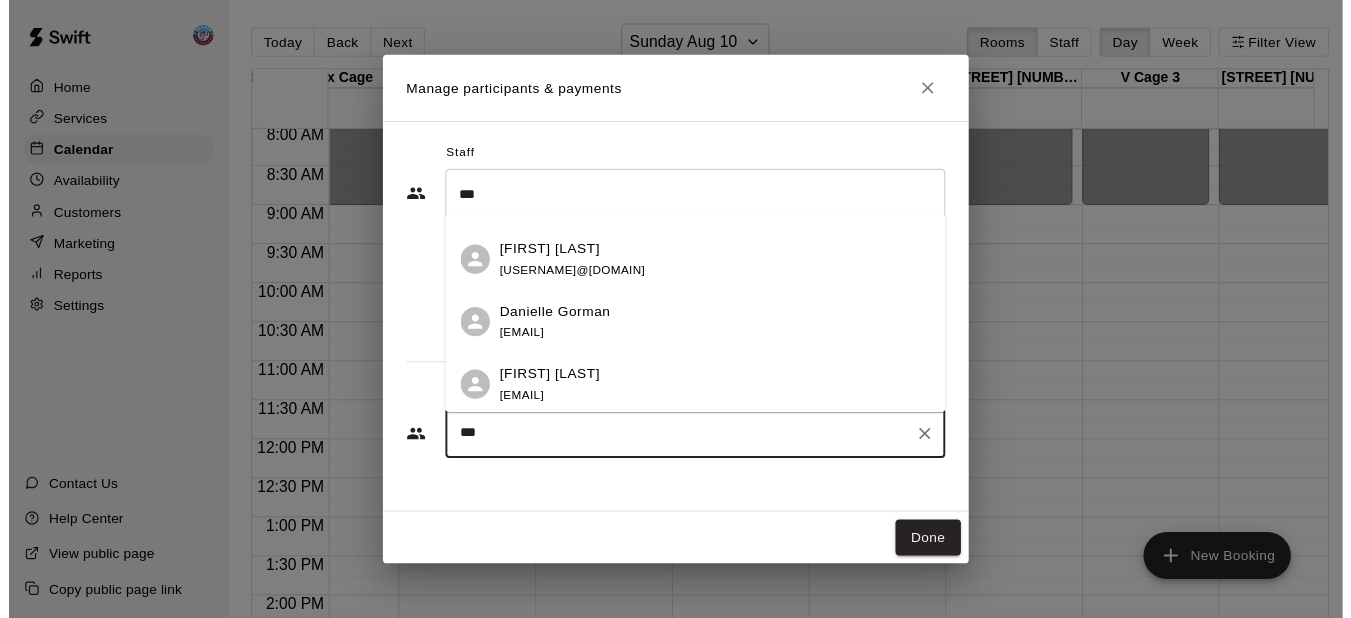 scroll, scrollTop: 0, scrollLeft: 0, axis: both 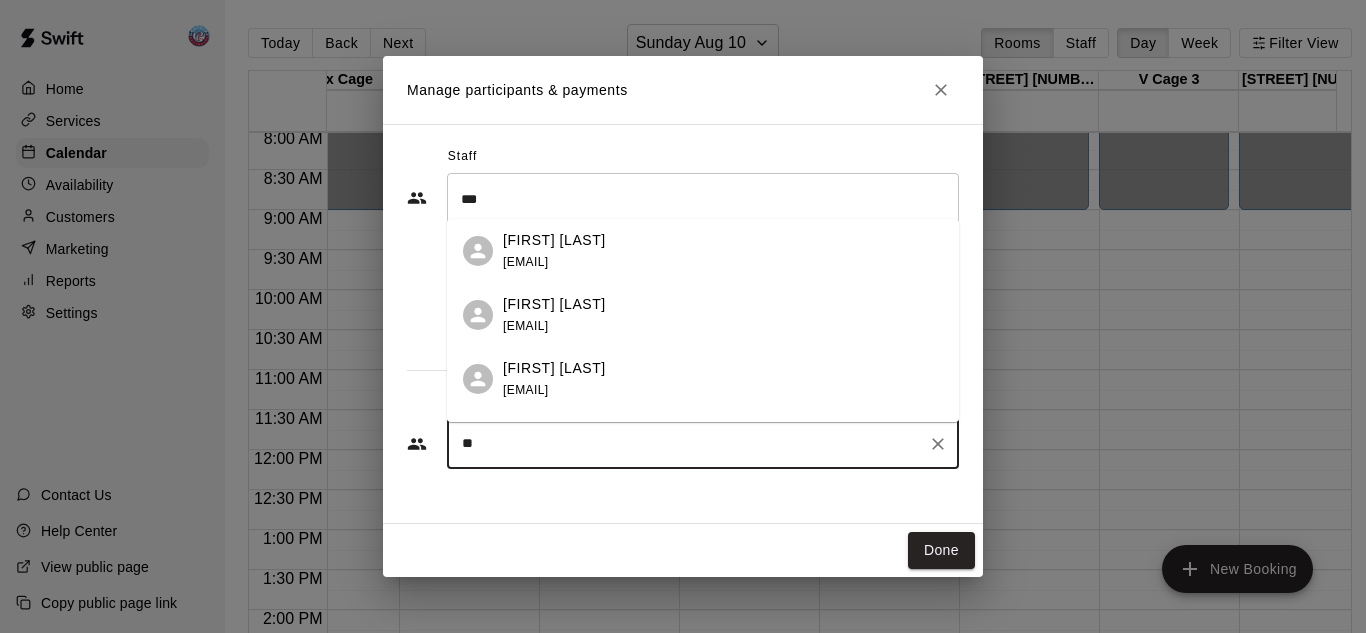 type on "*" 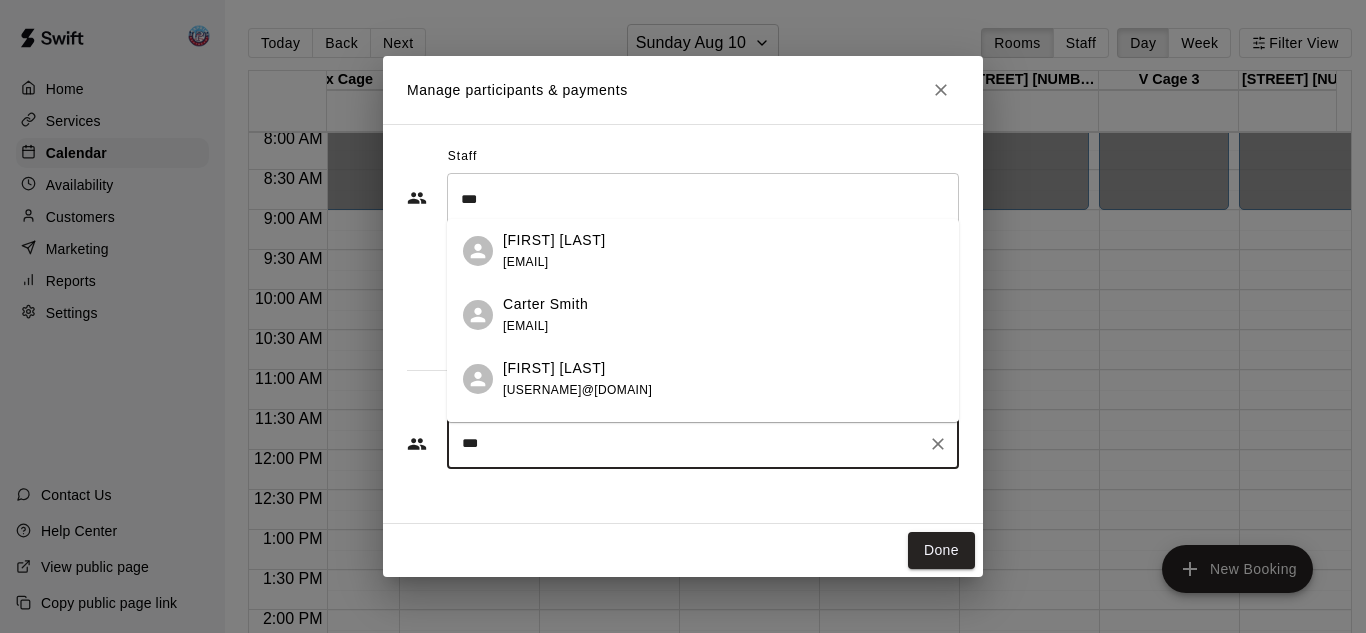 type on "****" 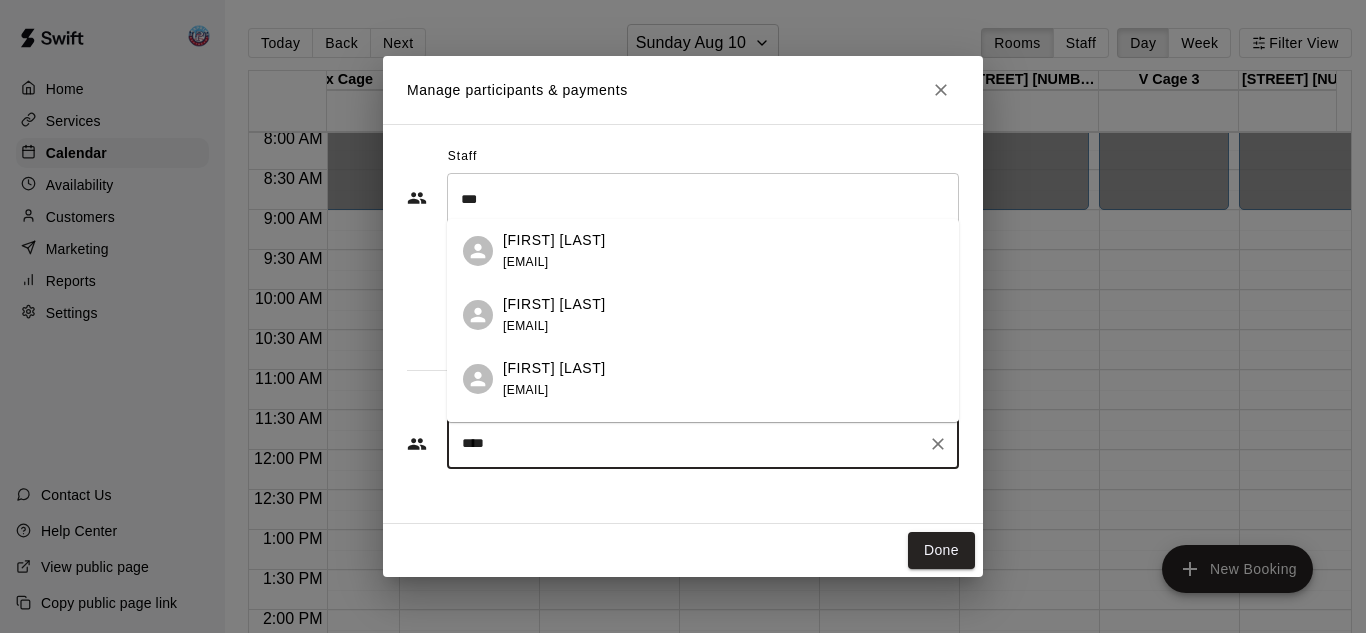 click on "[FIRST] [LAST] [EMAIL]" at bounding box center (703, 315) 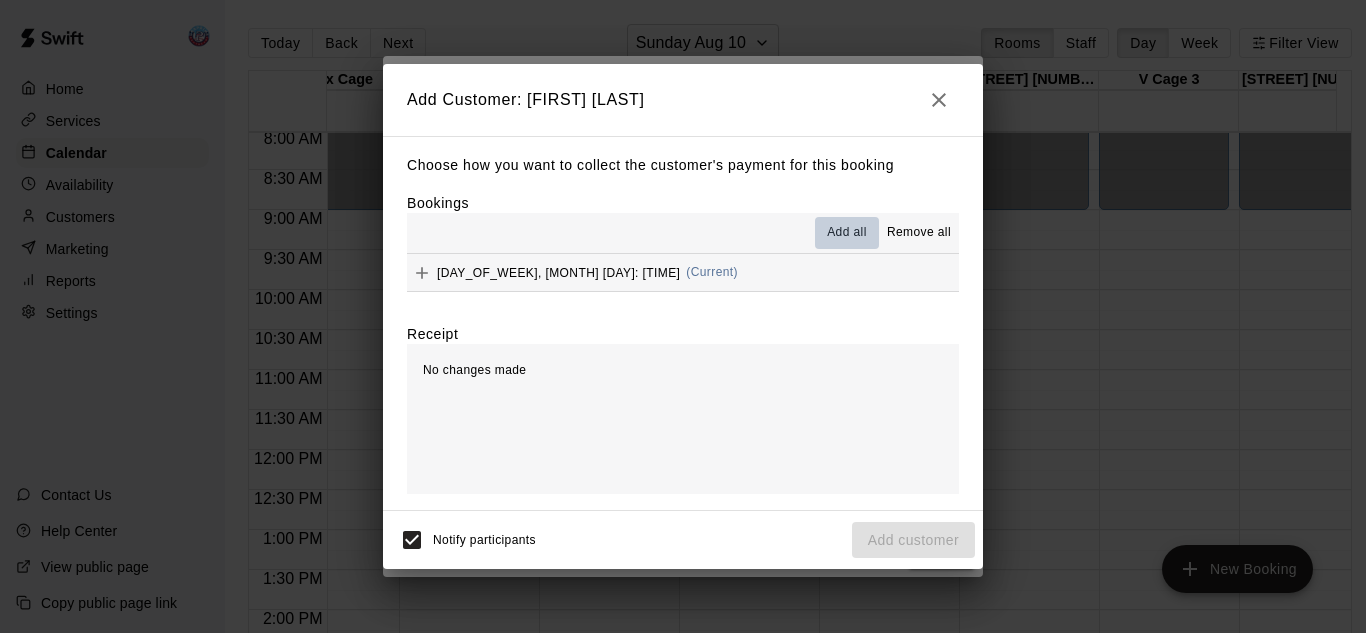 click on "Add all" at bounding box center (847, 233) 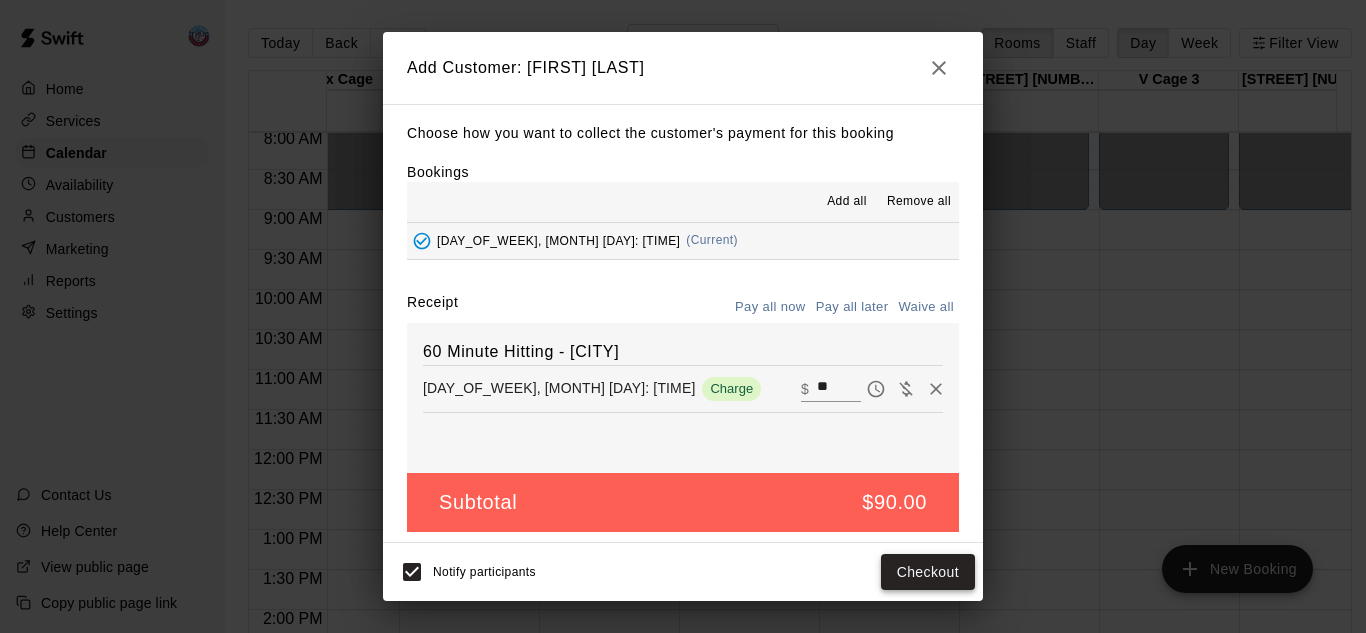 click on "Checkout" at bounding box center [928, 572] 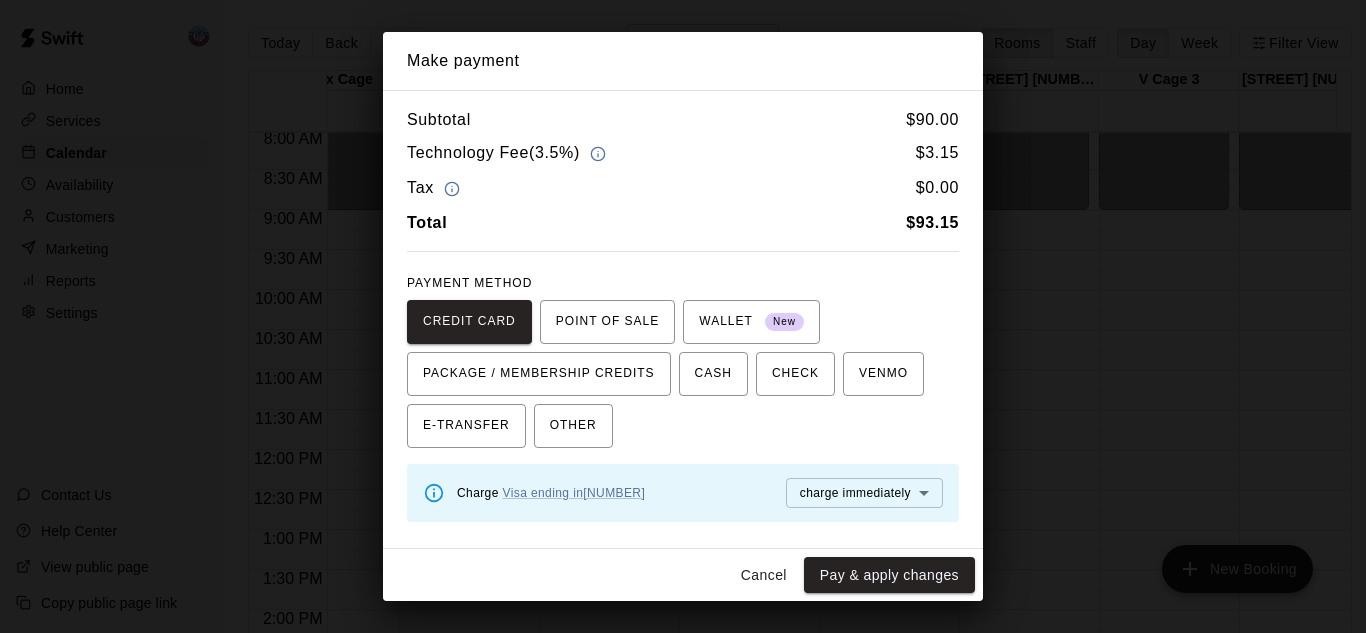 click on "Cancel" at bounding box center [764, 575] 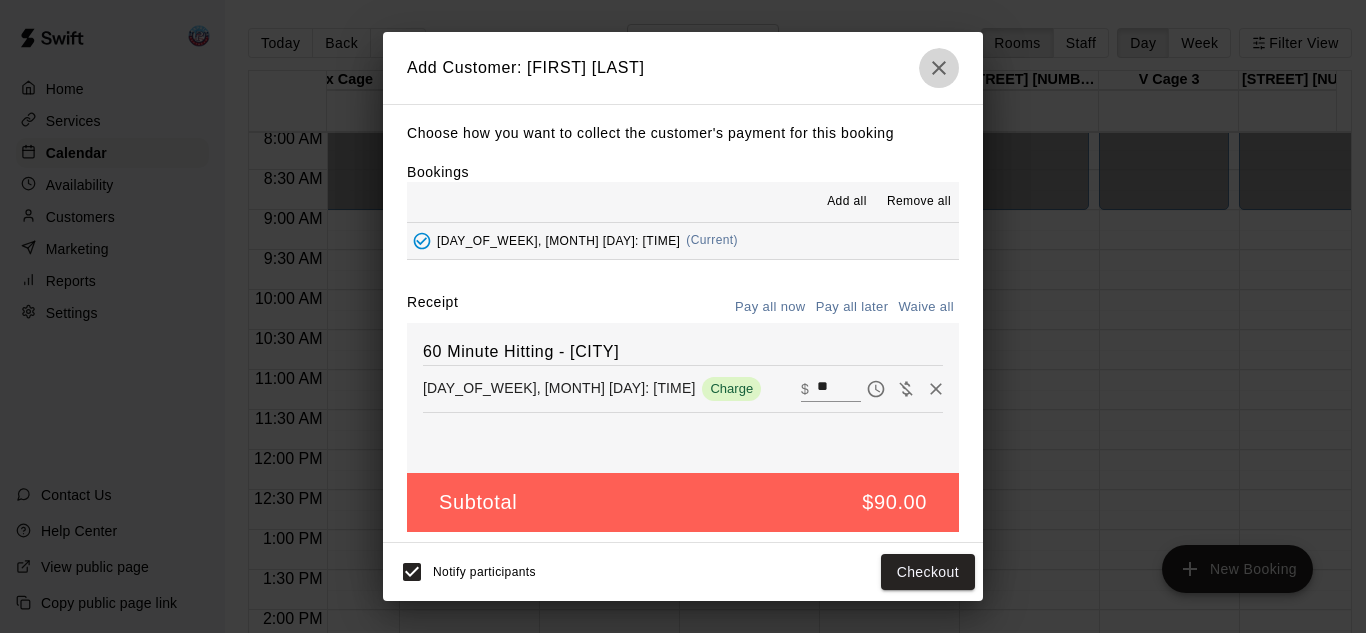 click 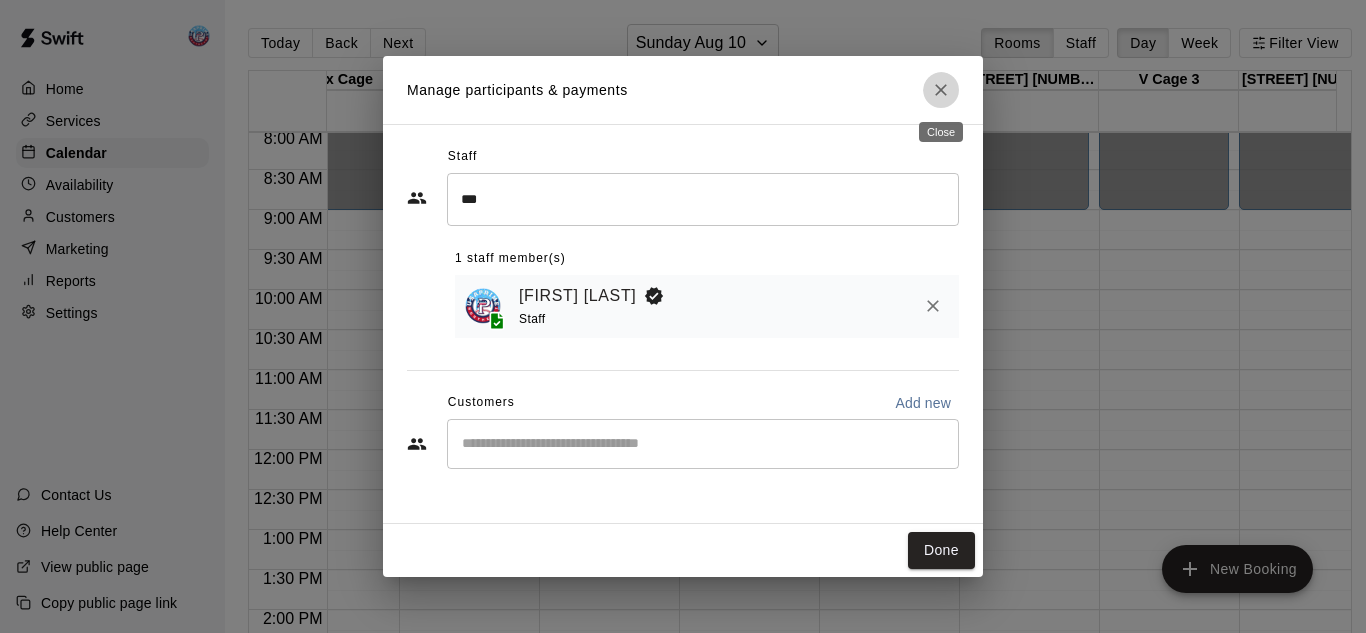 click 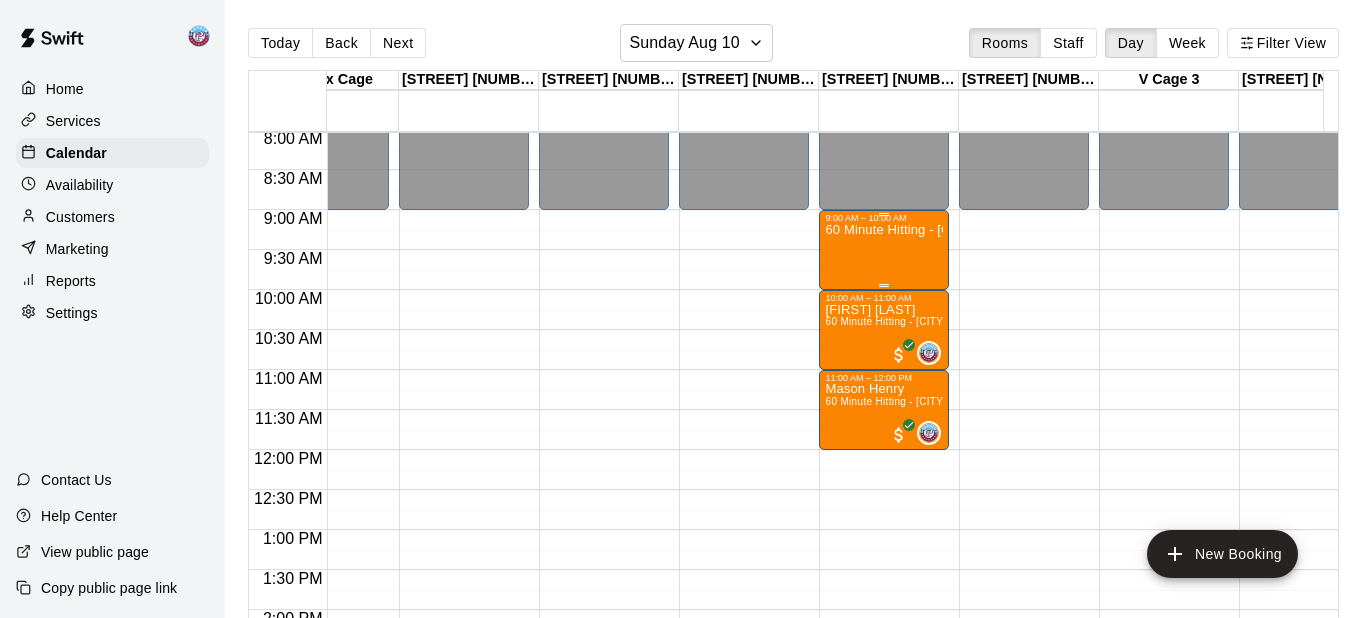 click on "60 Minute Hitting - [CITY]" at bounding box center (884, 532) 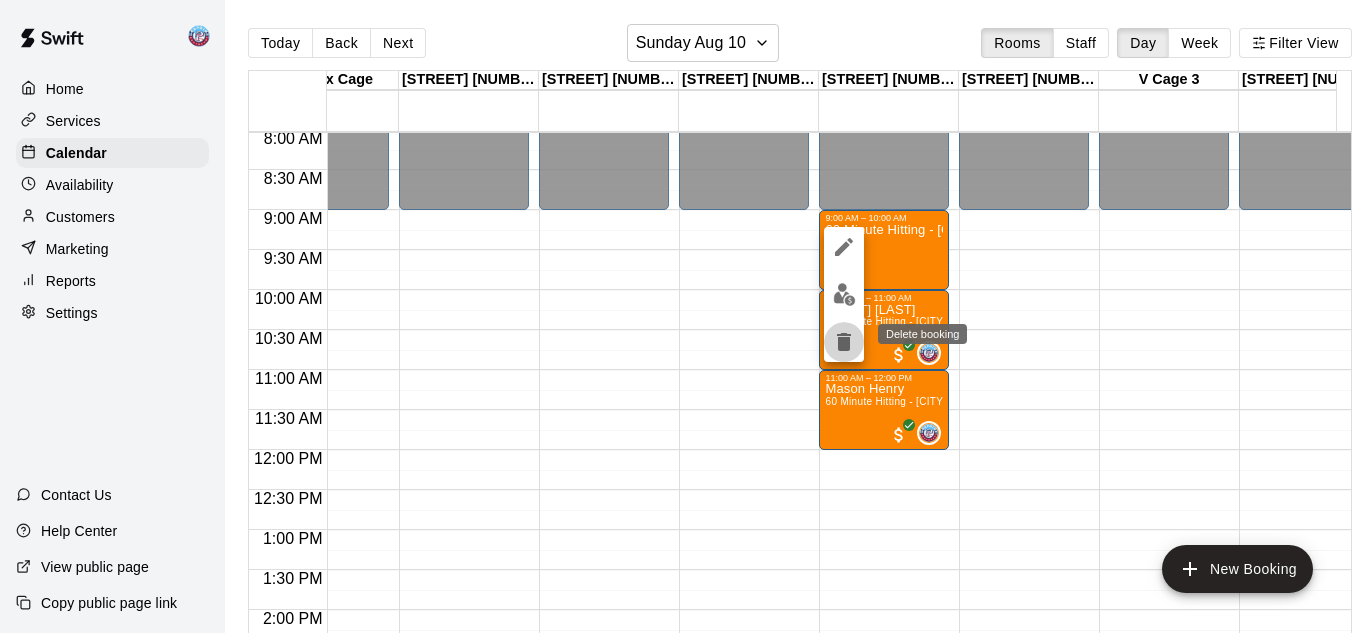 click 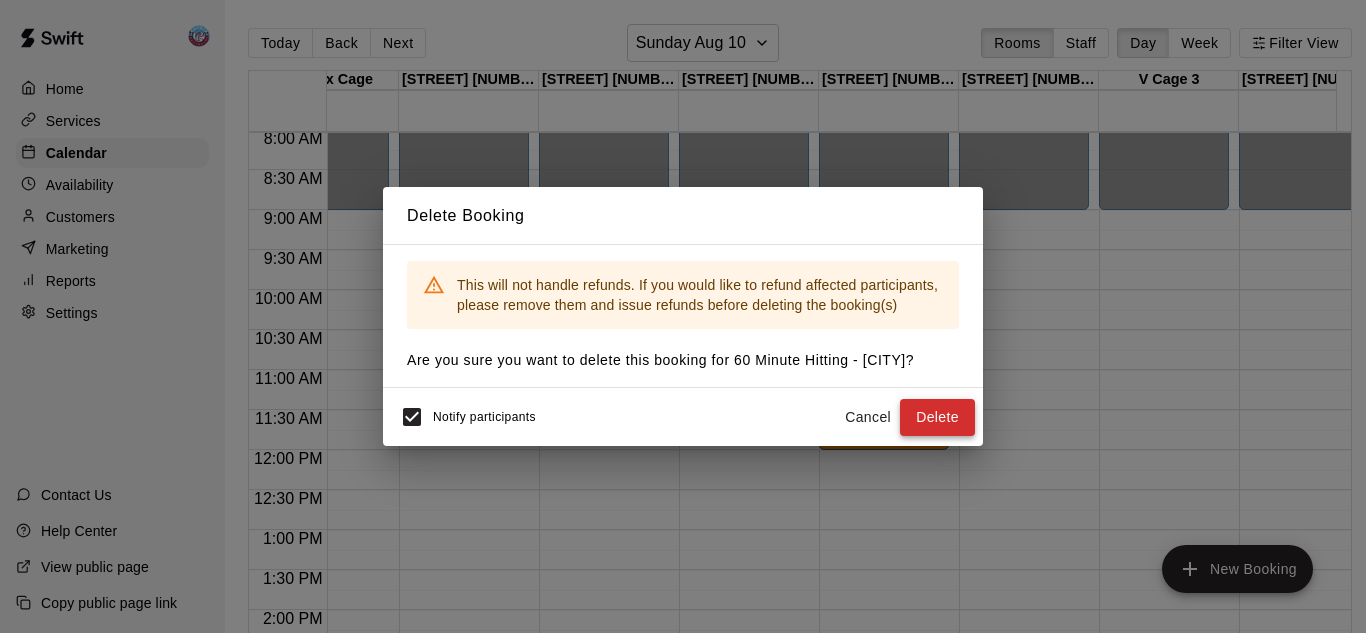 click on "Delete" at bounding box center [937, 417] 